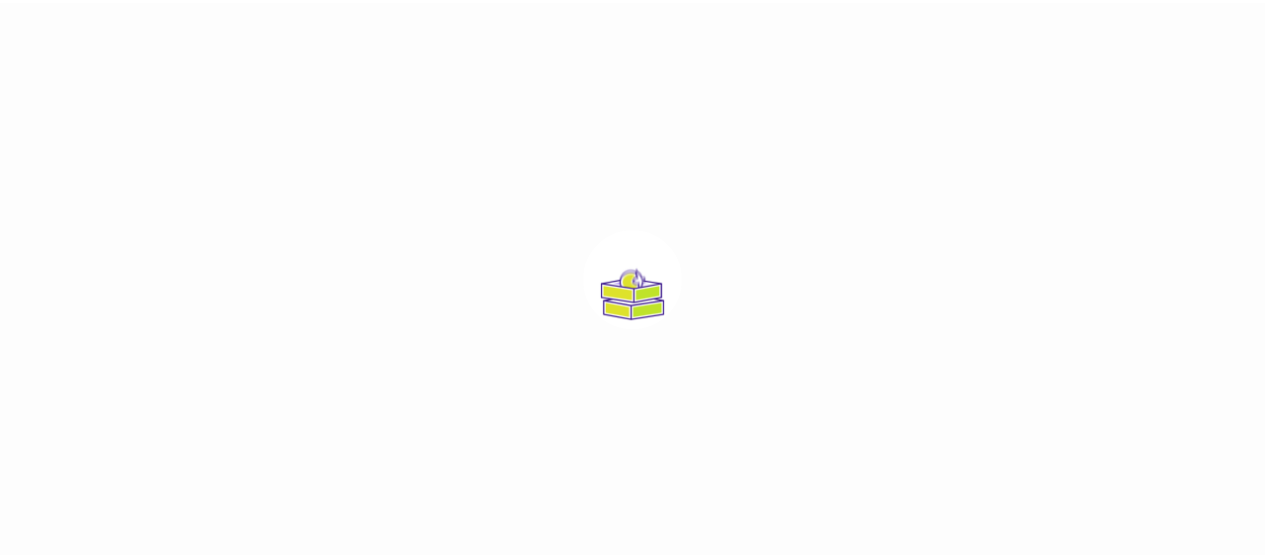 scroll, scrollTop: 0, scrollLeft: 0, axis: both 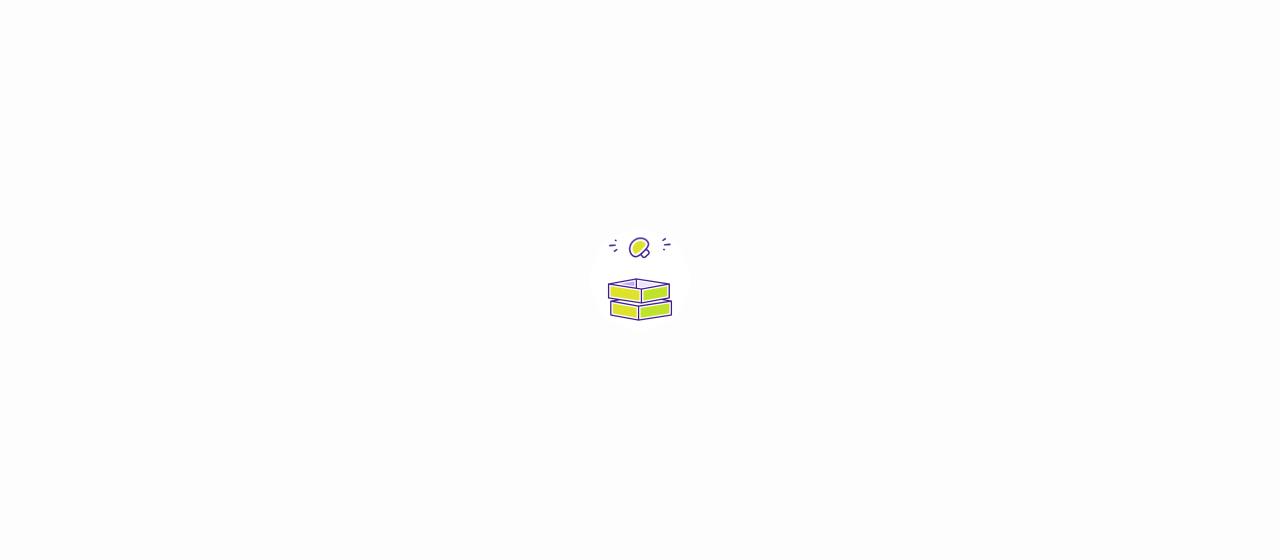 click at bounding box center (640, 279) 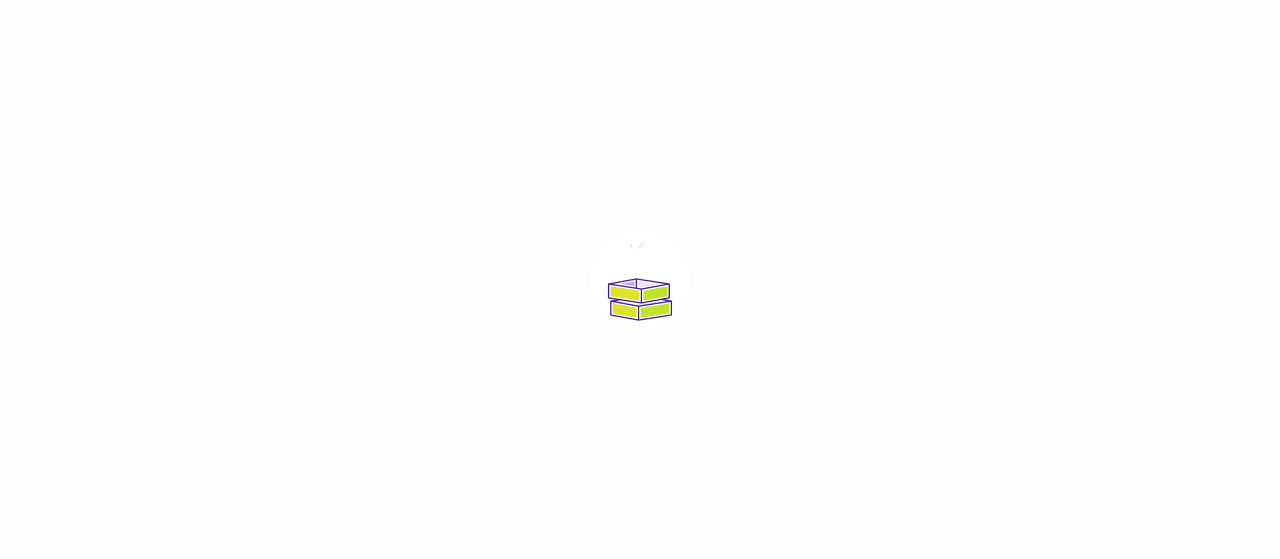 click at bounding box center [640, 279] 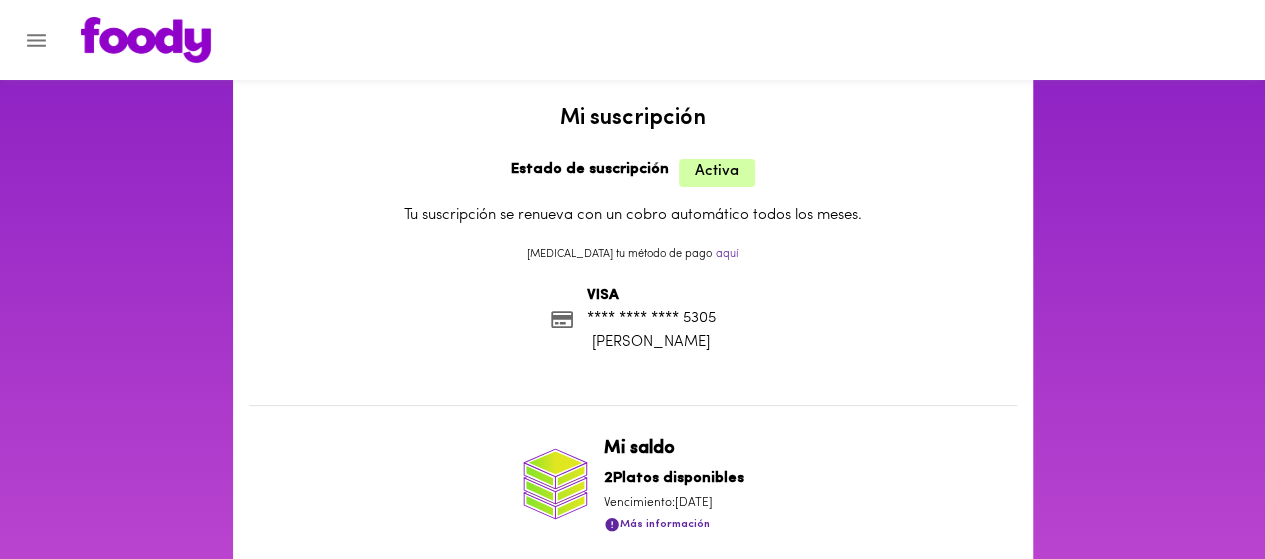 scroll, scrollTop: 0, scrollLeft: 0, axis: both 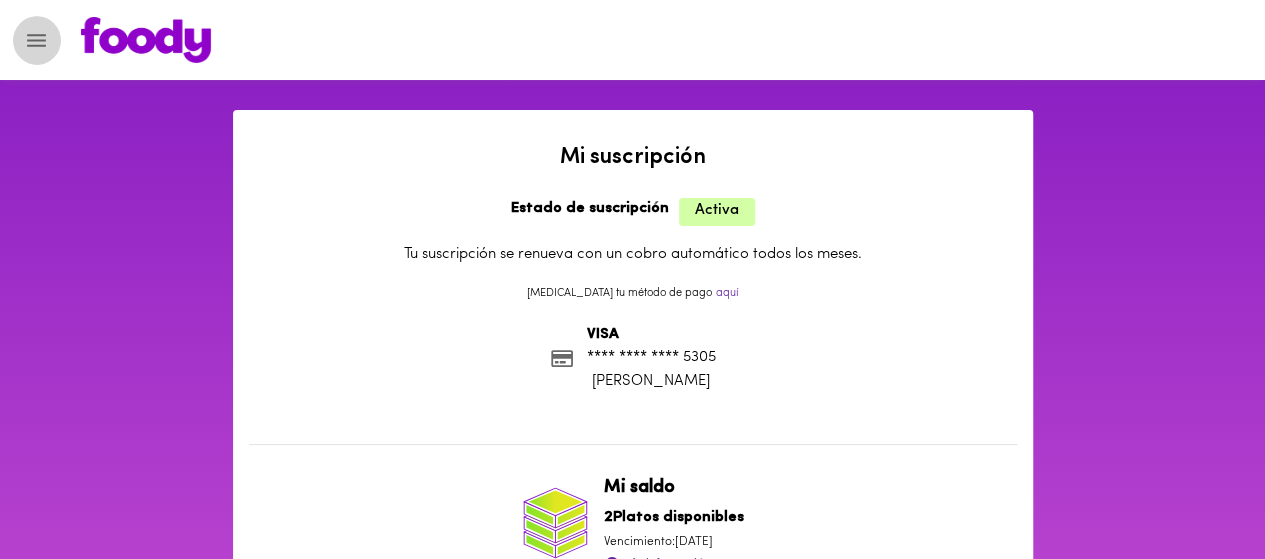 click 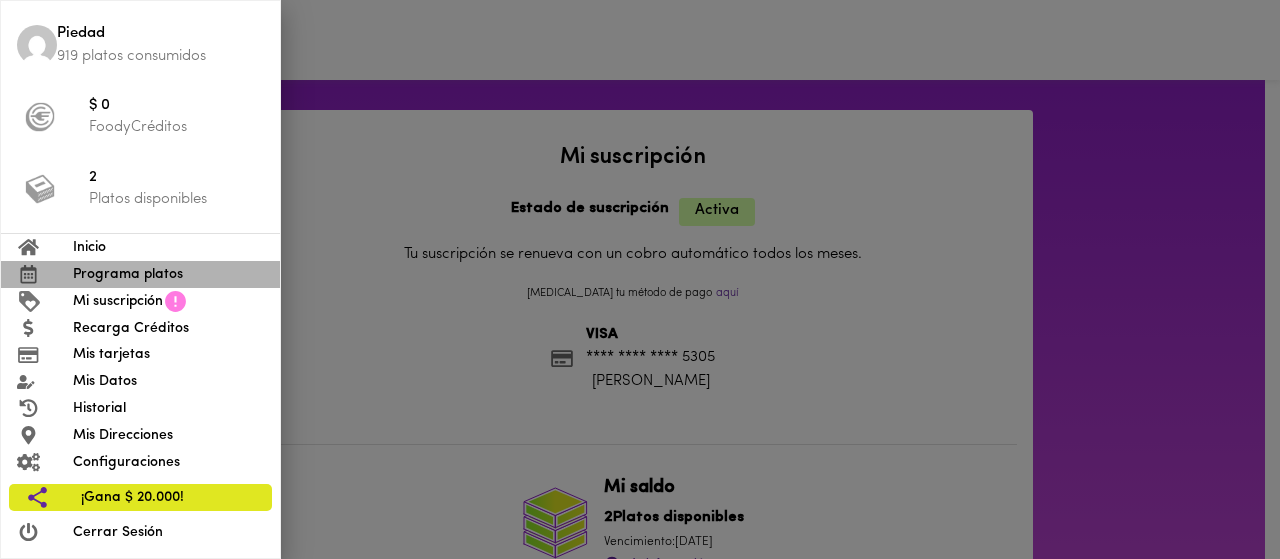 click on "Programa platos" at bounding box center [168, 274] 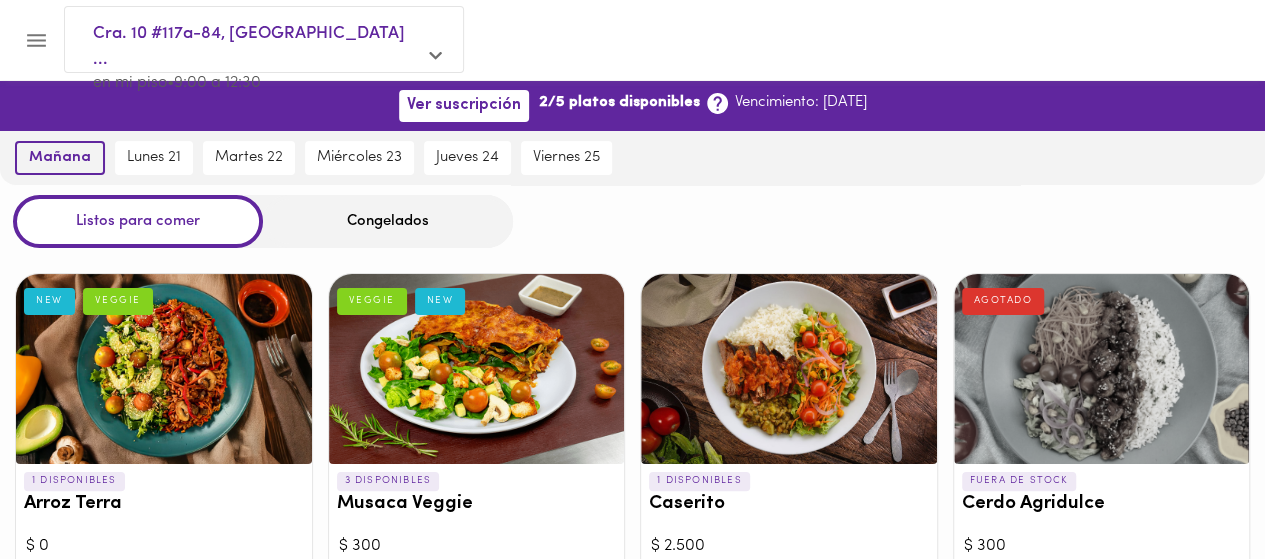 click on "mañana" at bounding box center (60, 158) 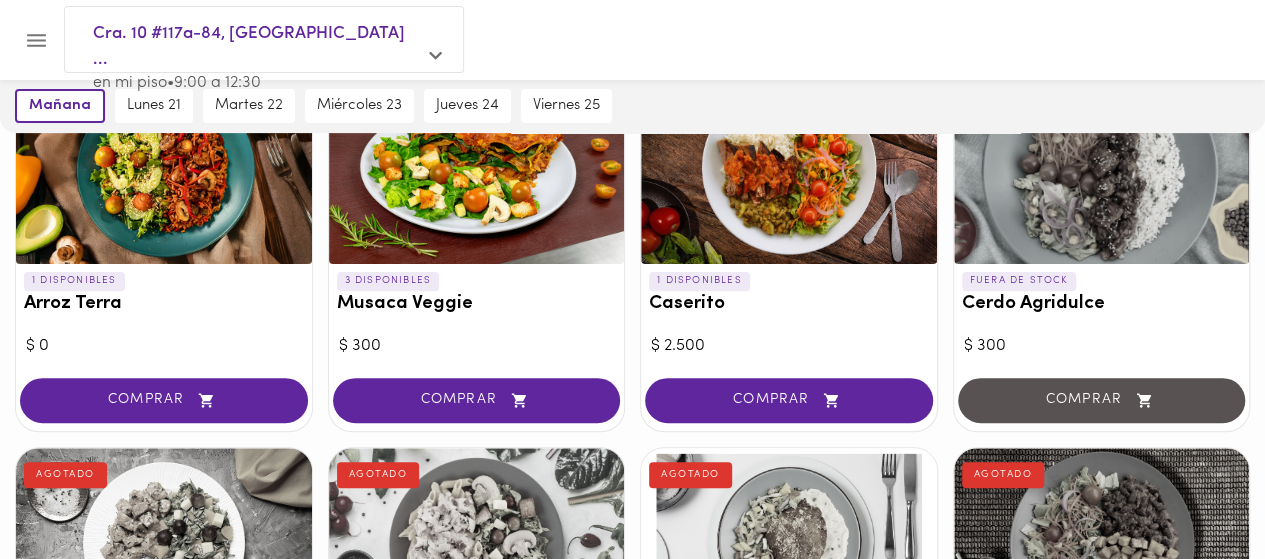 scroll, scrollTop: 0, scrollLeft: 0, axis: both 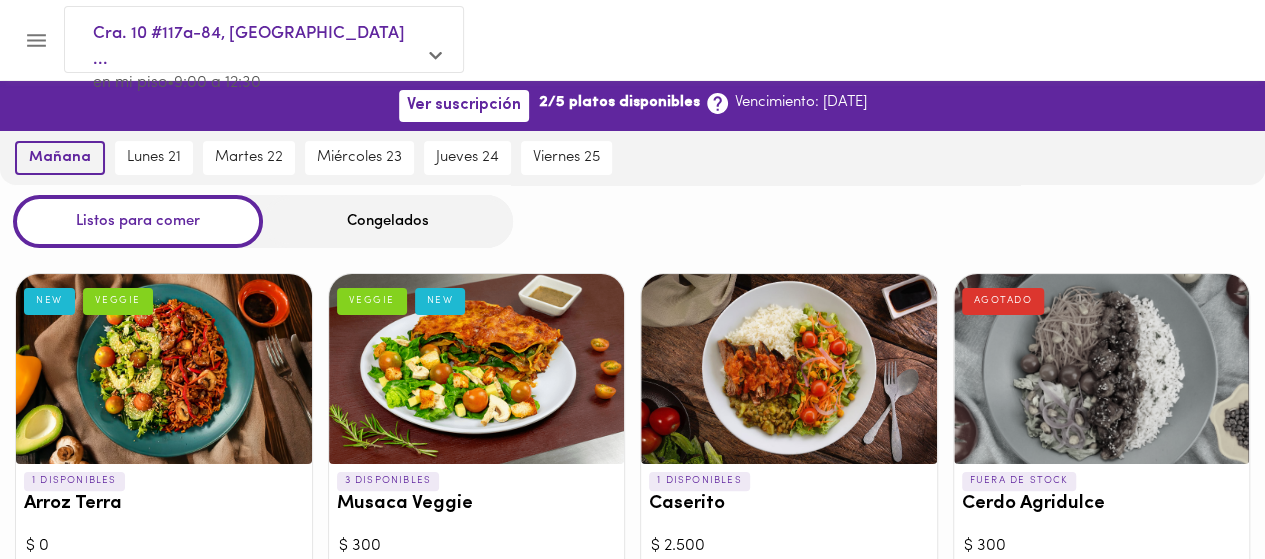 click on "mañana" at bounding box center (60, 158) 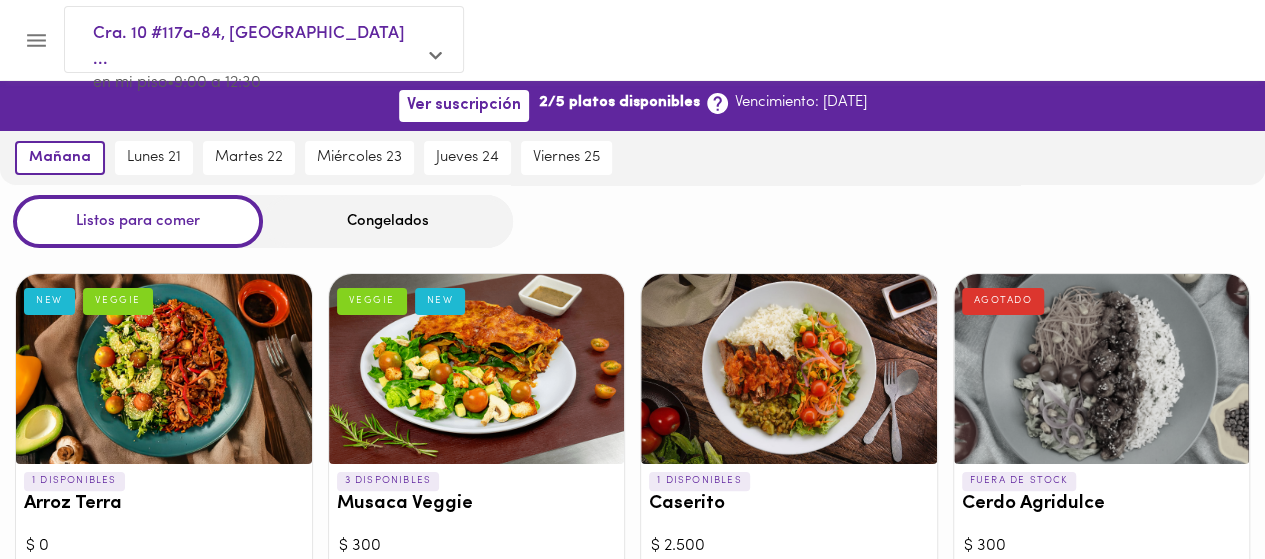 click on "Congelados" at bounding box center [388, 221] 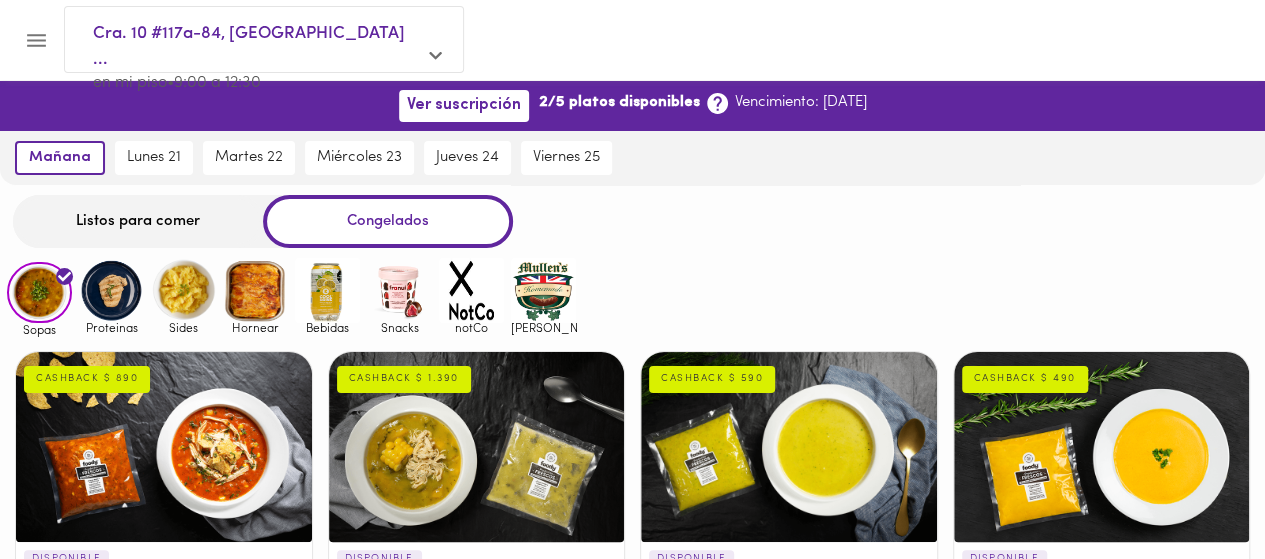 click at bounding box center [255, 290] 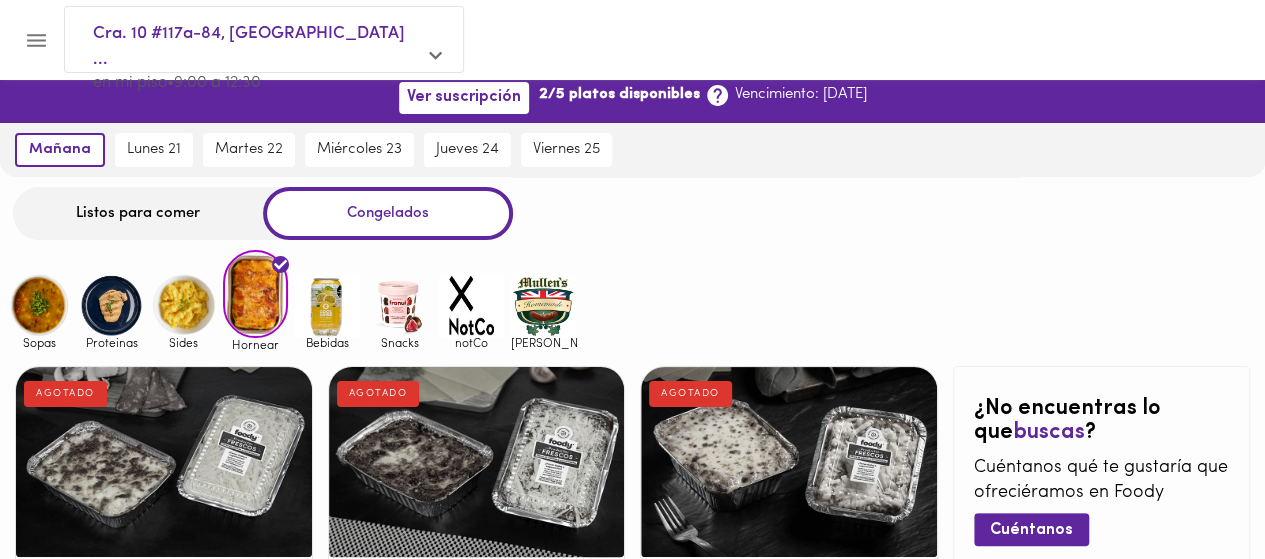 scroll, scrollTop: 0, scrollLeft: 0, axis: both 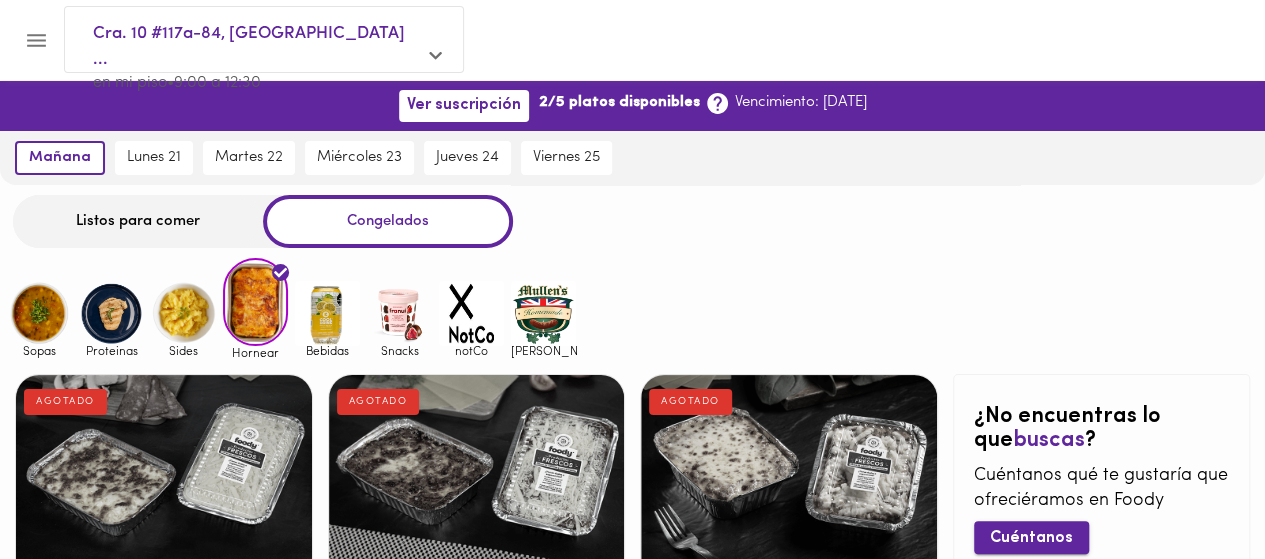 click on "Cuéntanos" at bounding box center [1031, 538] 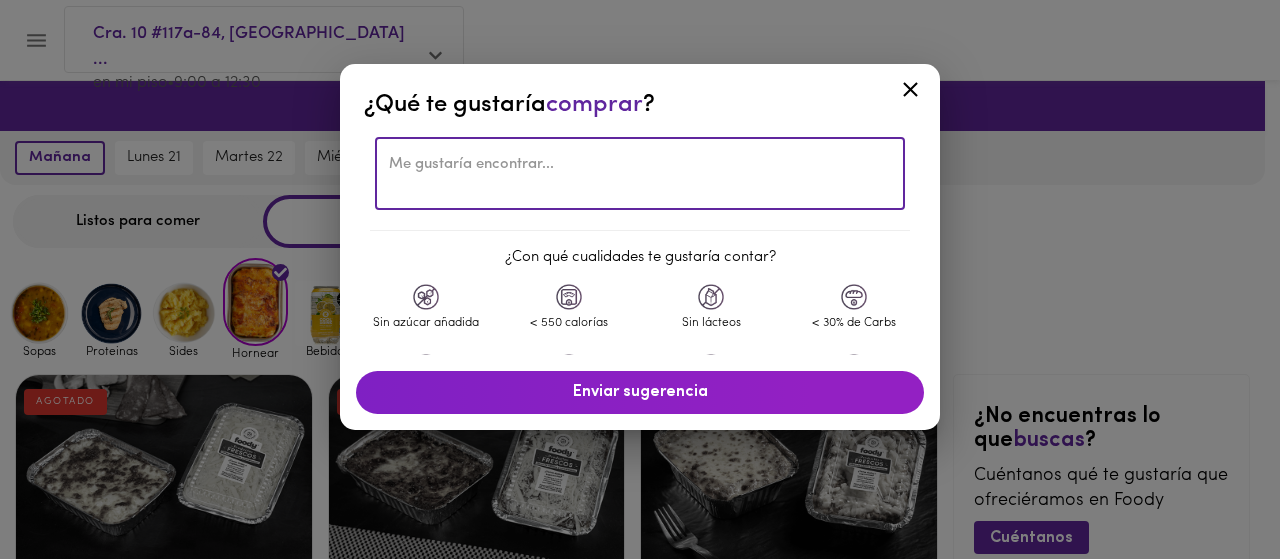 click at bounding box center (640, 174) 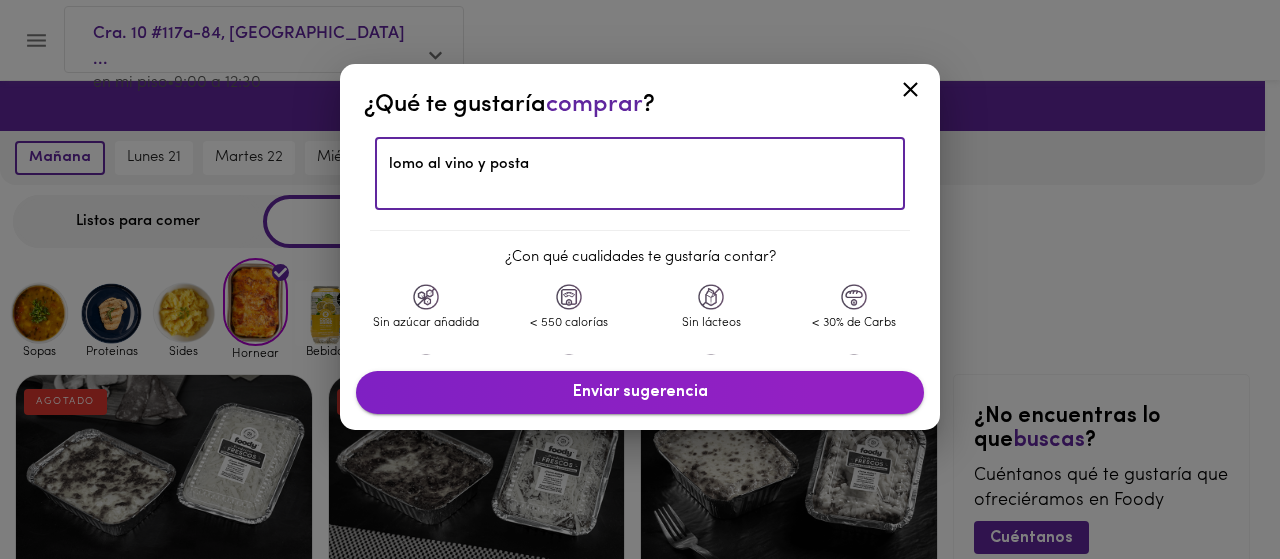 type on "lomo al vino y posta" 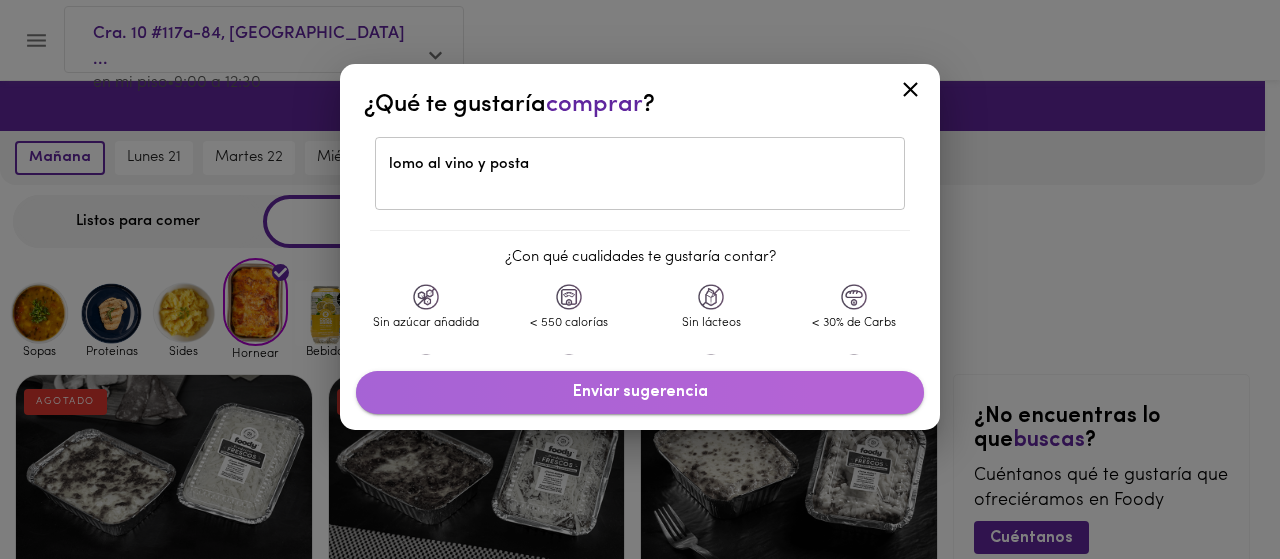click on "Enviar sugerencia" at bounding box center [640, 392] 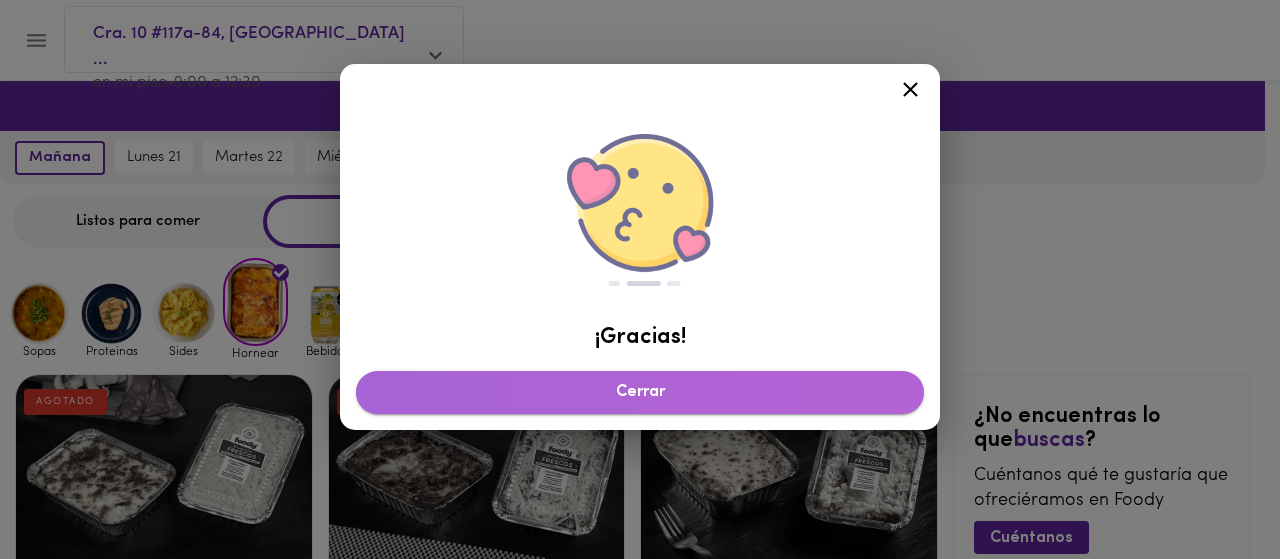 click on "Cerrar" at bounding box center (640, 392) 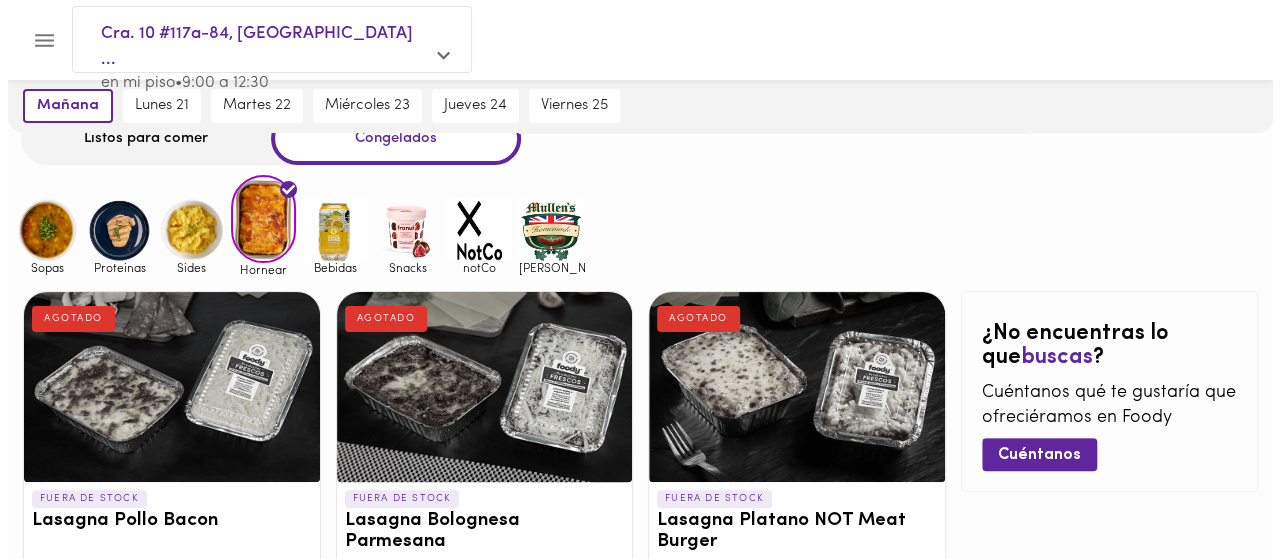 scroll, scrollTop: 0, scrollLeft: 0, axis: both 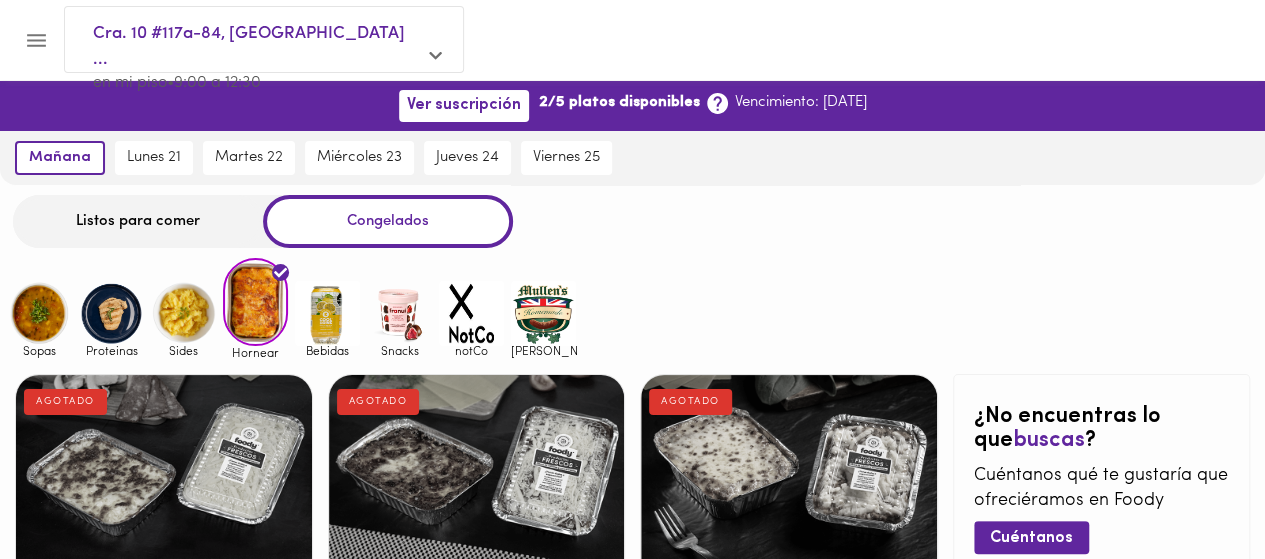 click on "Listos para comer" at bounding box center (138, 221) 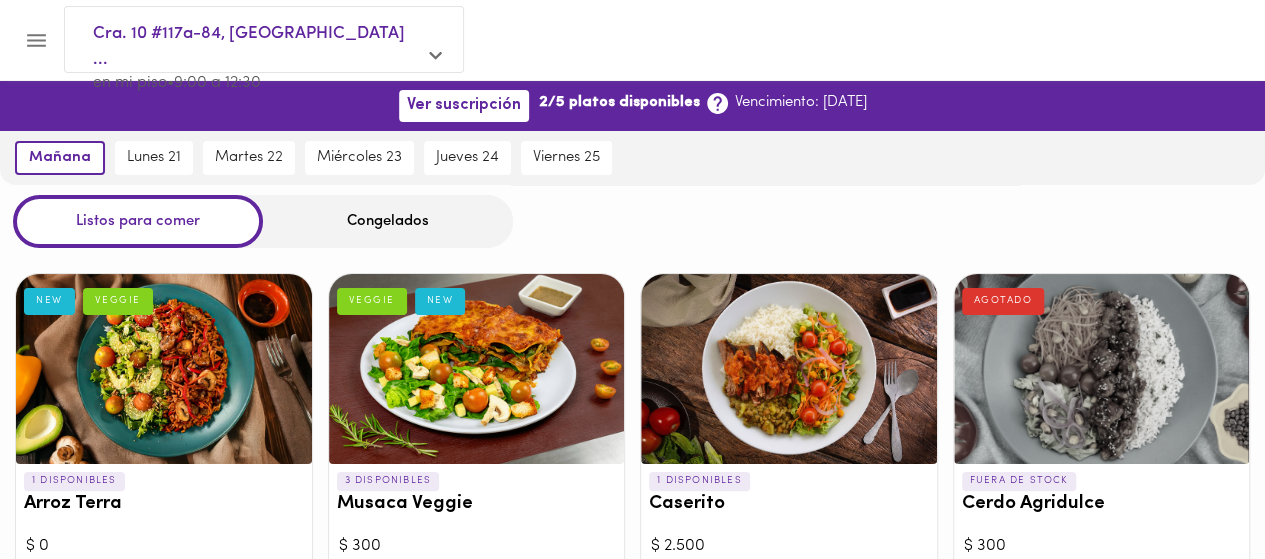 click on "Musaca Veggie" at bounding box center (477, 504) 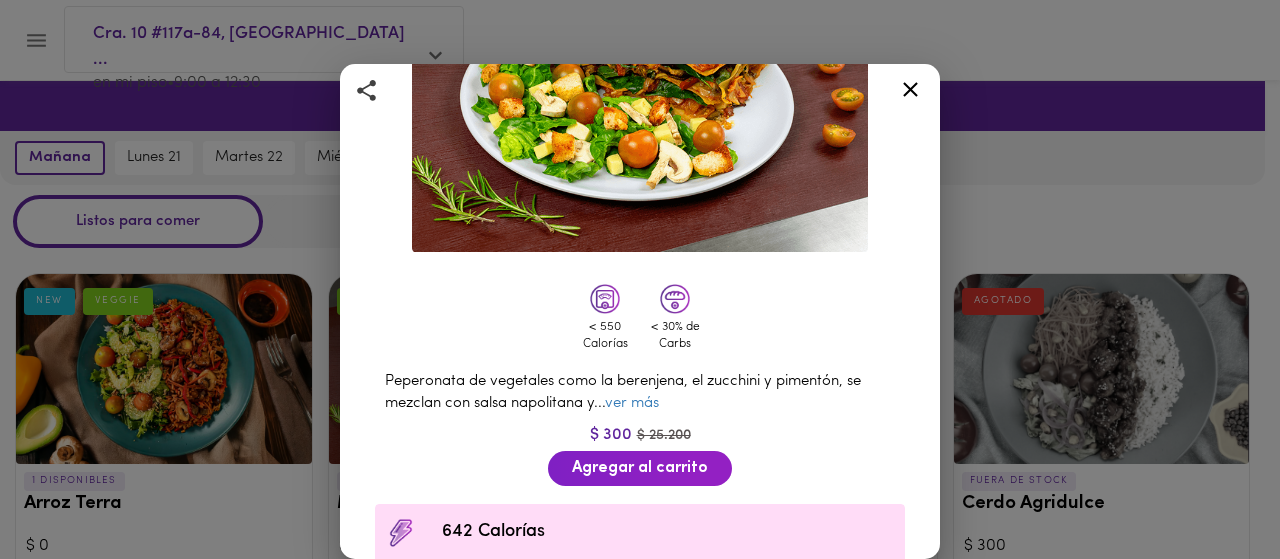 scroll, scrollTop: 300, scrollLeft: 0, axis: vertical 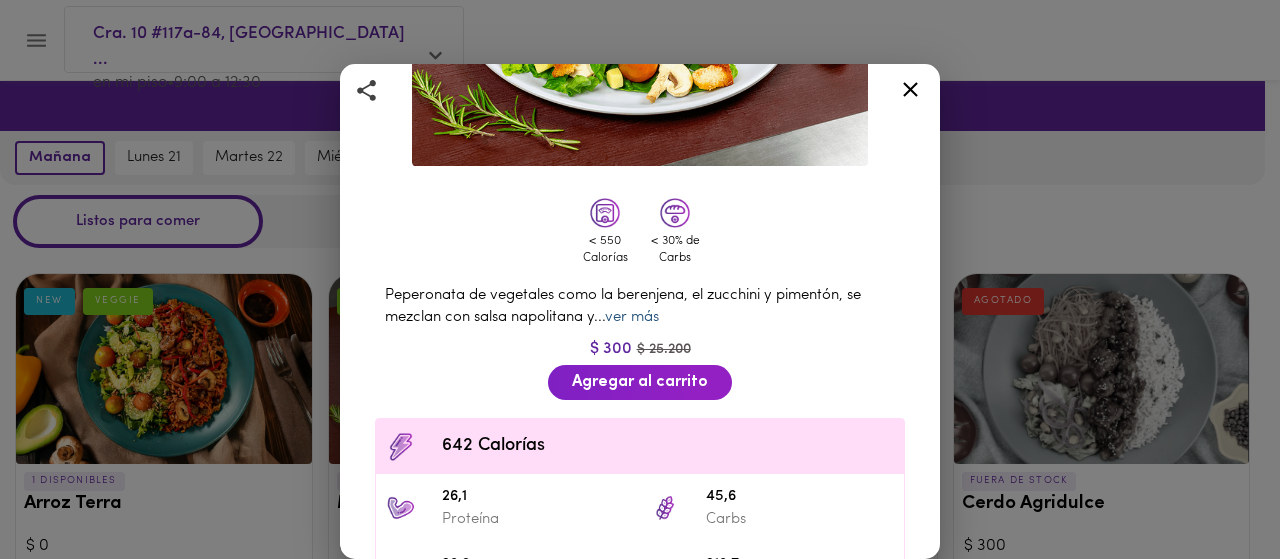 click on "ver más" at bounding box center [632, 317] 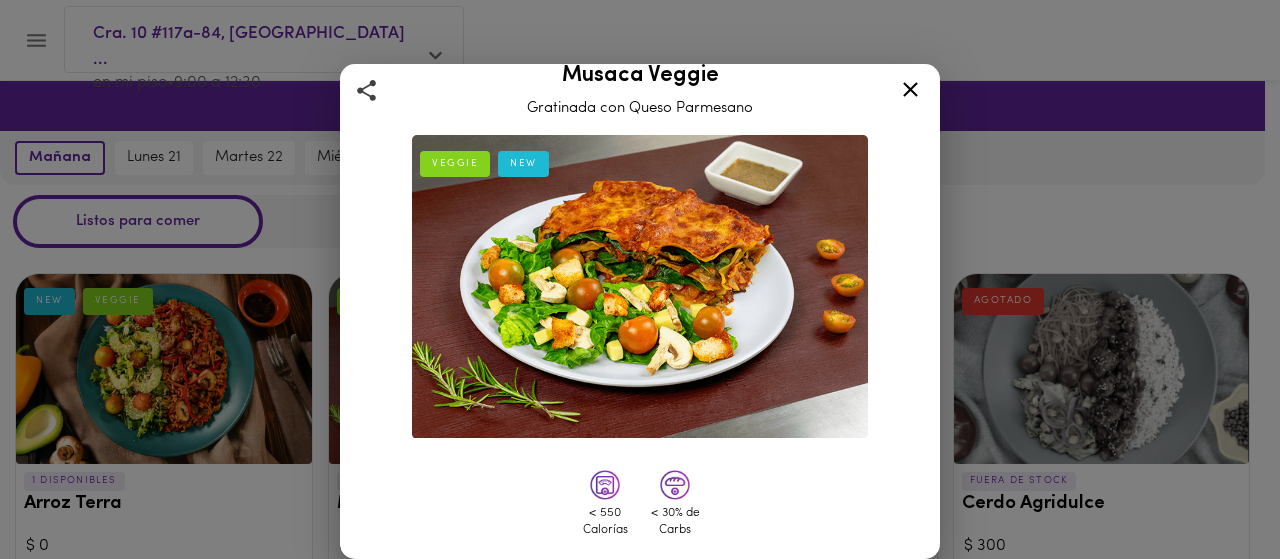 scroll, scrollTop: 0, scrollLeft: 0, axis: both 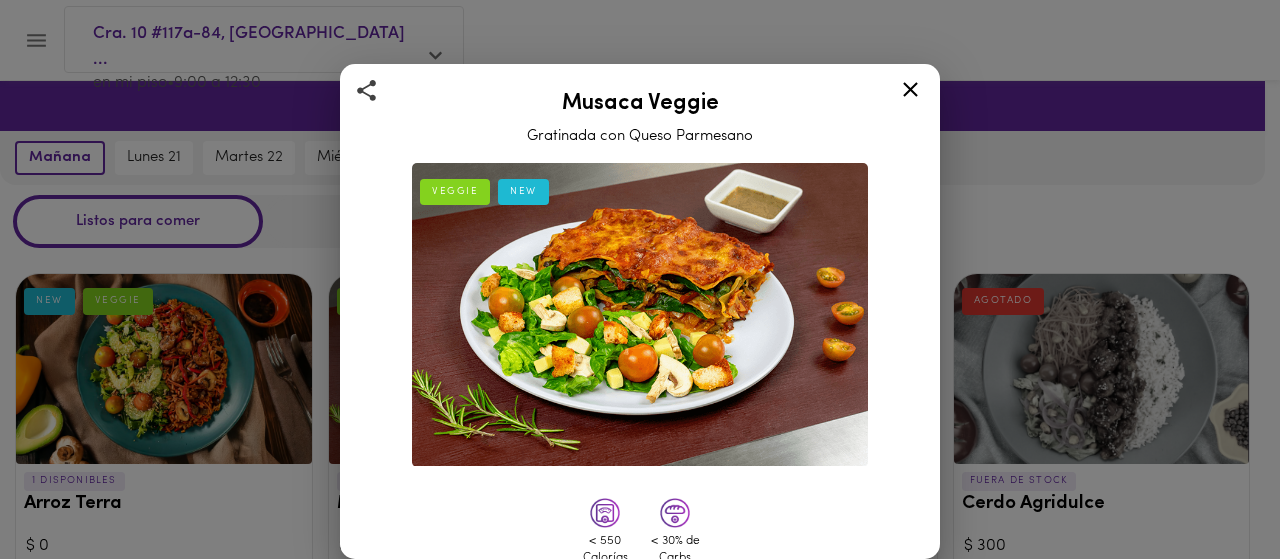 click 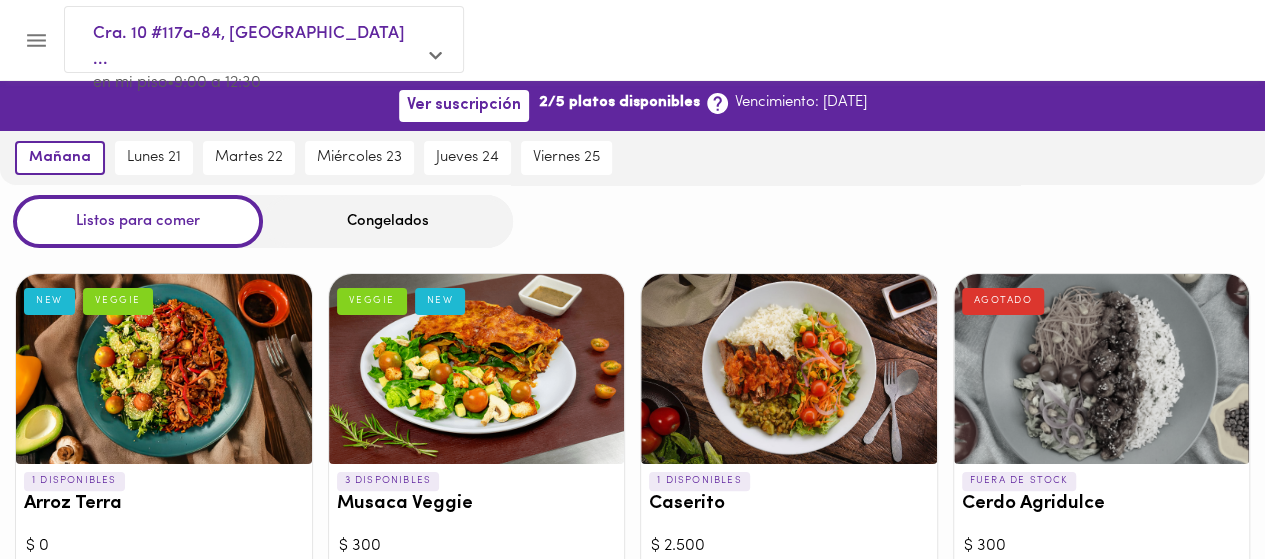 click on "Arroz Terra" at bounding box center (164, 504) 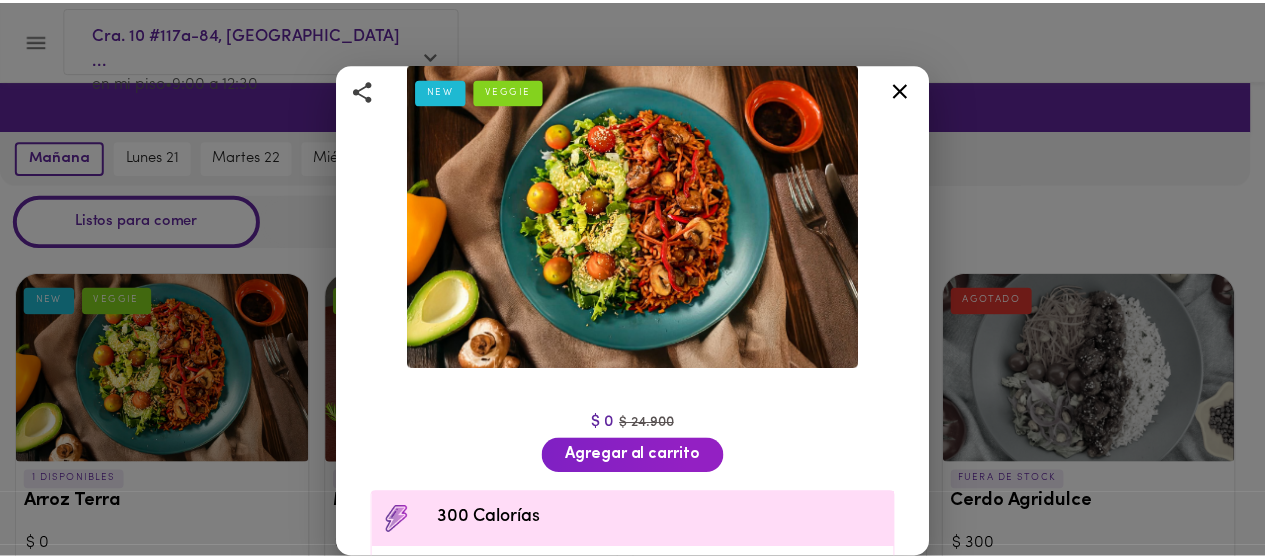 scroll, scrollTop: 0, scrollLeft: 0, axis: both 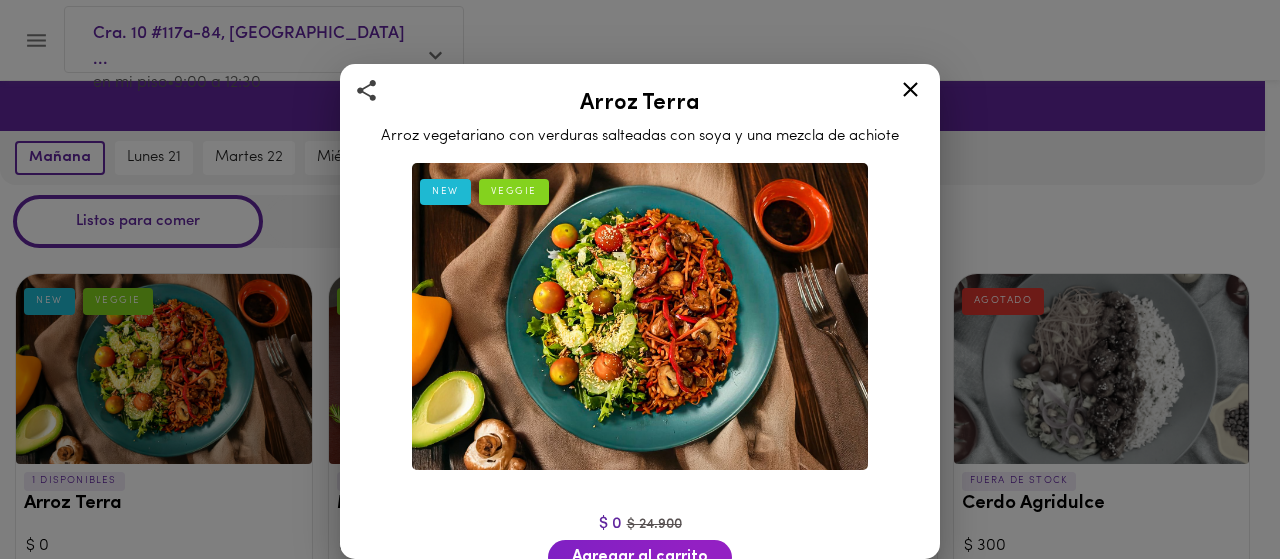 click 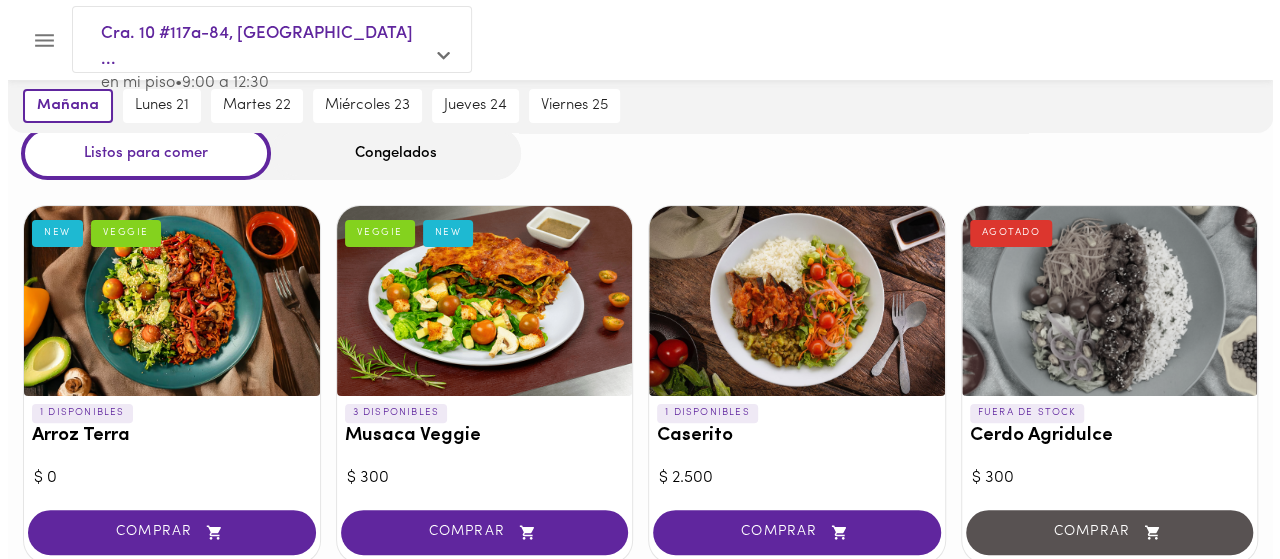 scroll, scrollTop: 100, scrollLeft: 0, axis: vertical 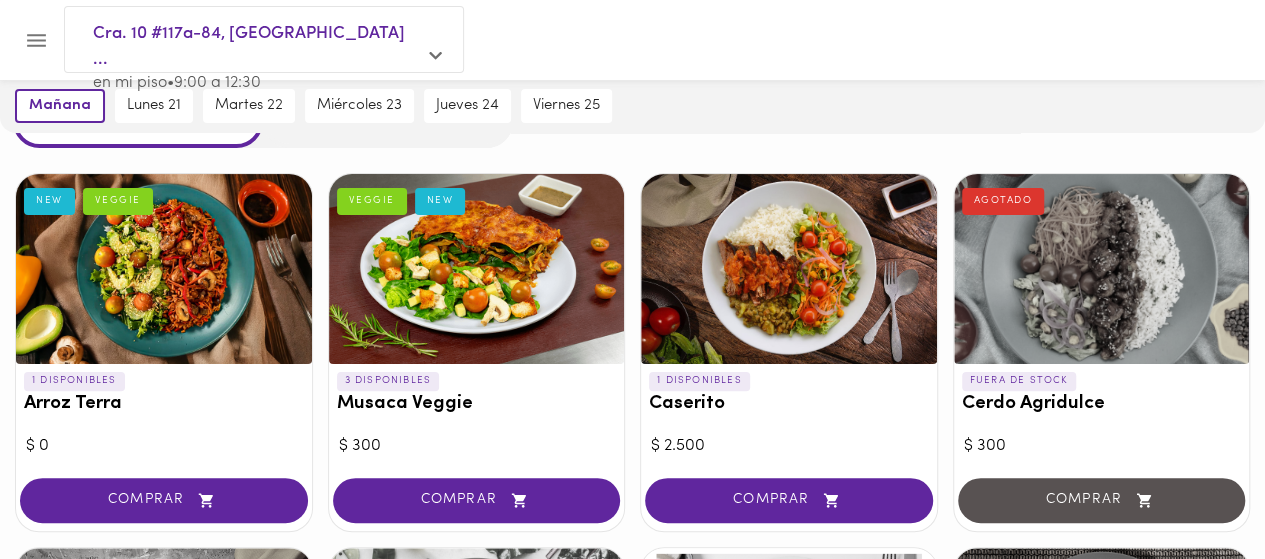 click on "Caserito" at bounding box center [789, 404] 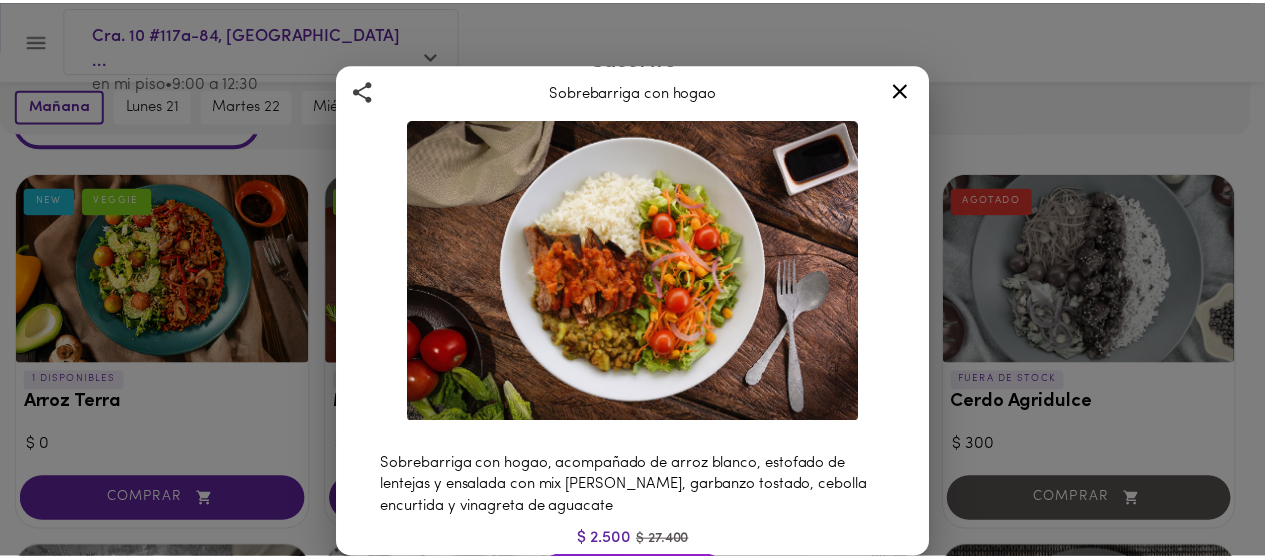 scroll, scrollTop: 0, scrollLeft: 0, axis: both 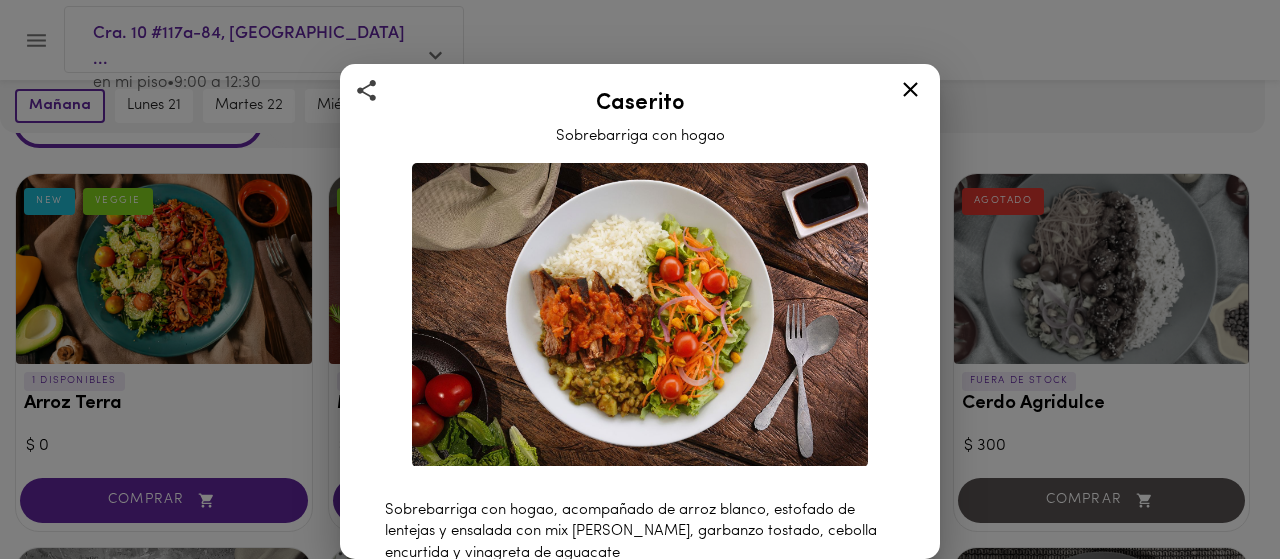 click 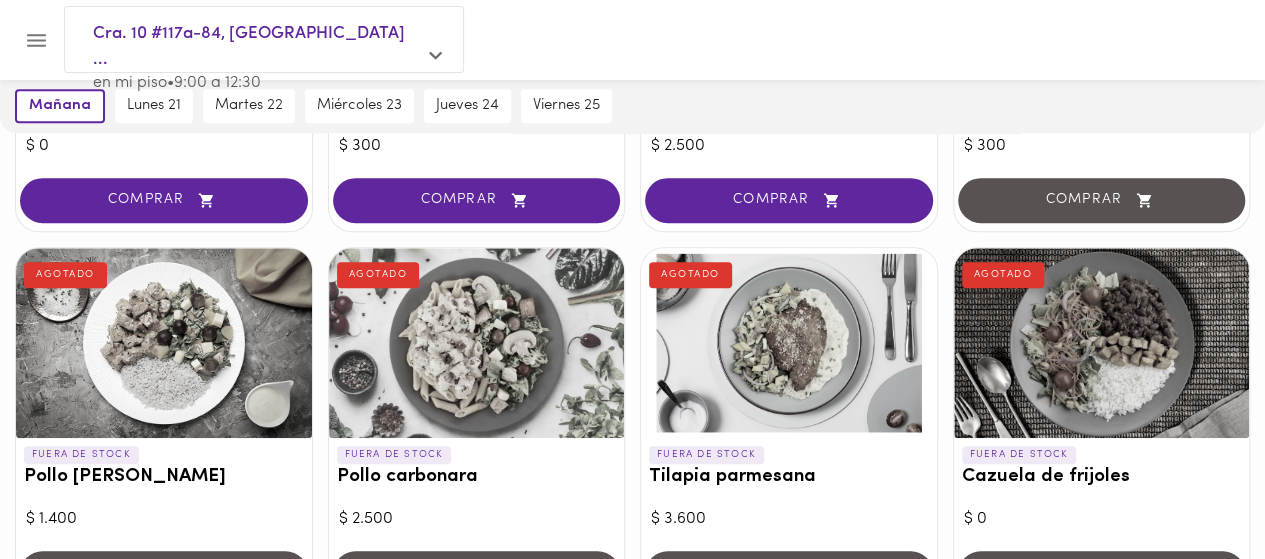 scroll, scrollTop: 0, scrollLeft: 0, axis: both 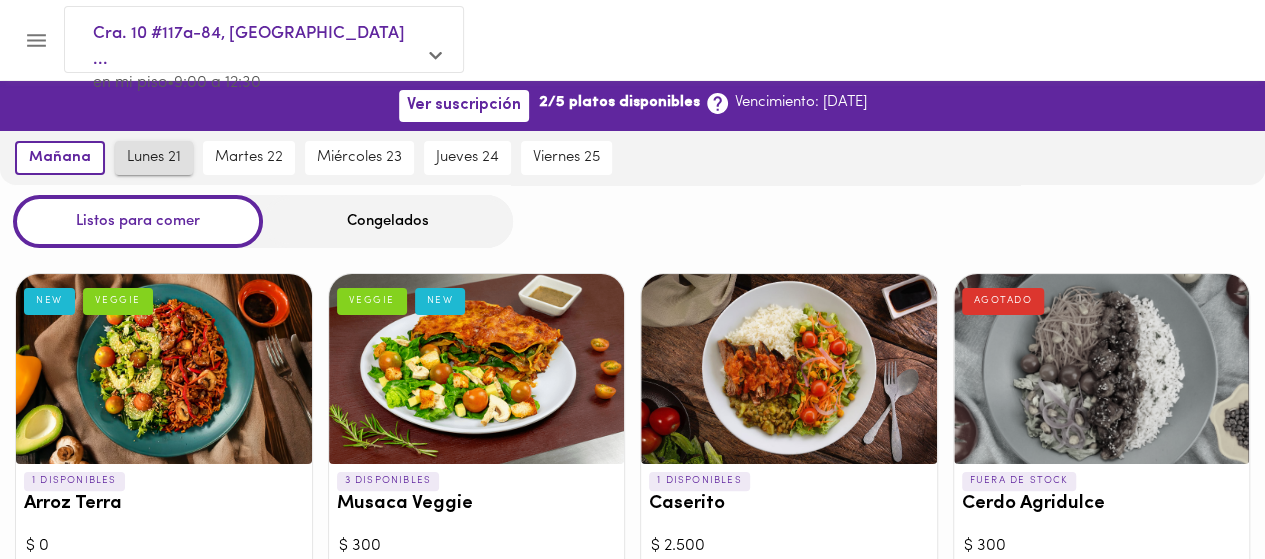 click on "lunes 21" at bounding box center [154, 158] 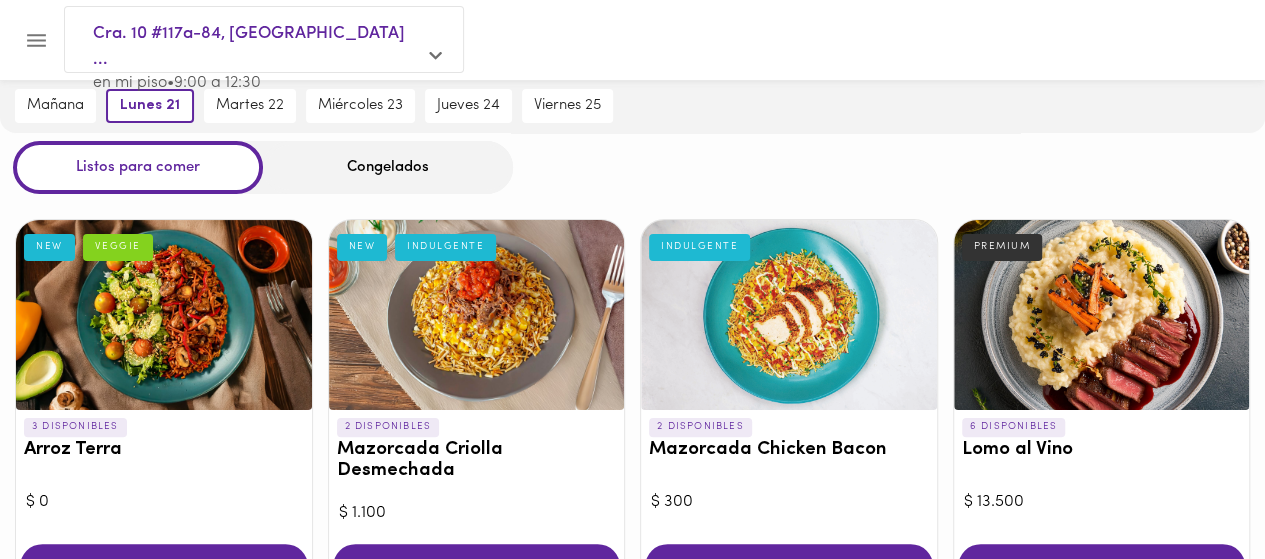 scroll, scrollTop: 0, scrollLeft: 0, axis: both 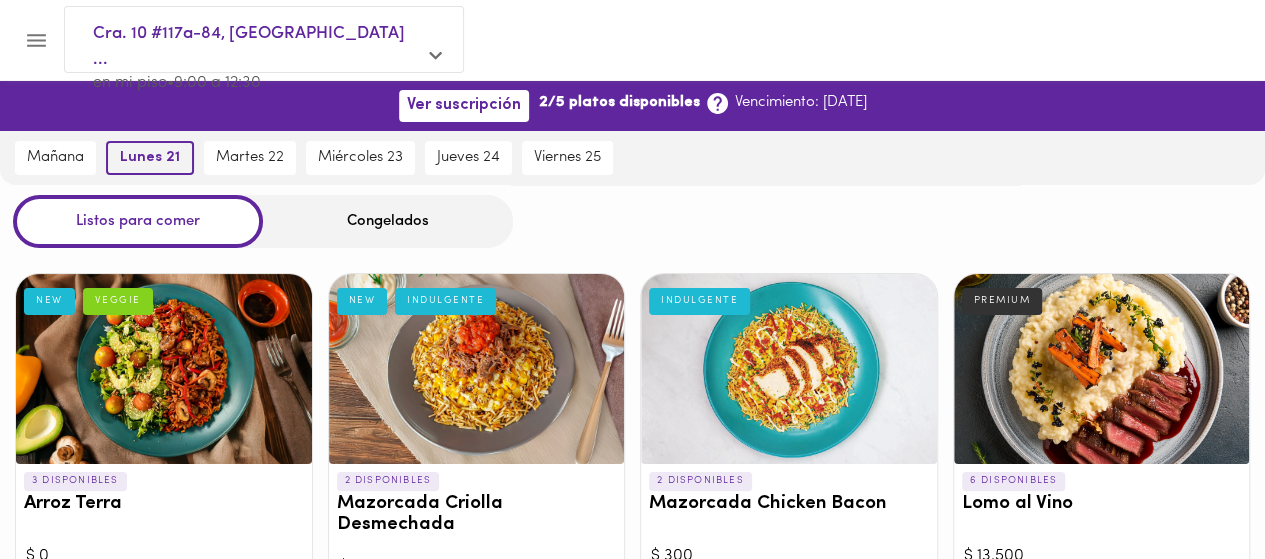 click on "lunes 21" at bounding box center (150, 158) 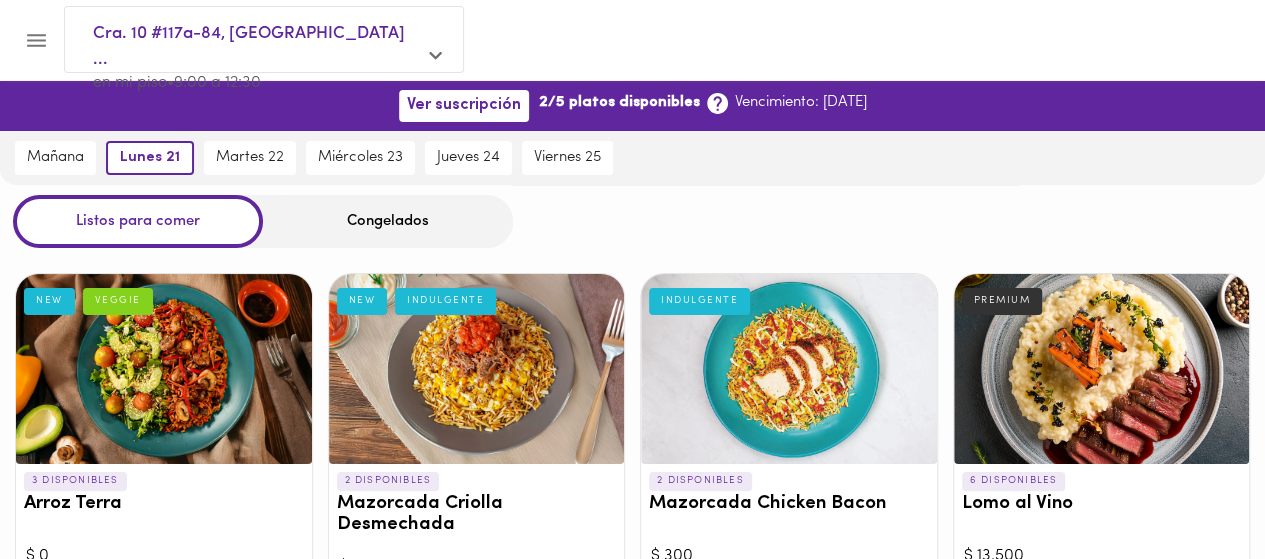 click on "Congelados" at bounding box center [388, 221] 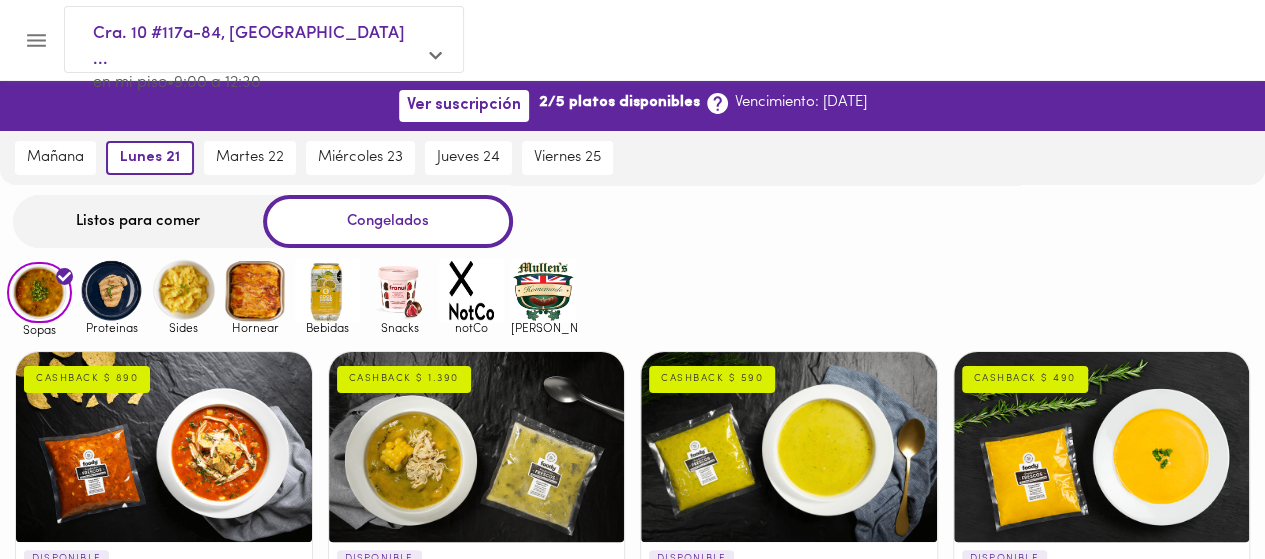 click at bounding box center (255, 290) 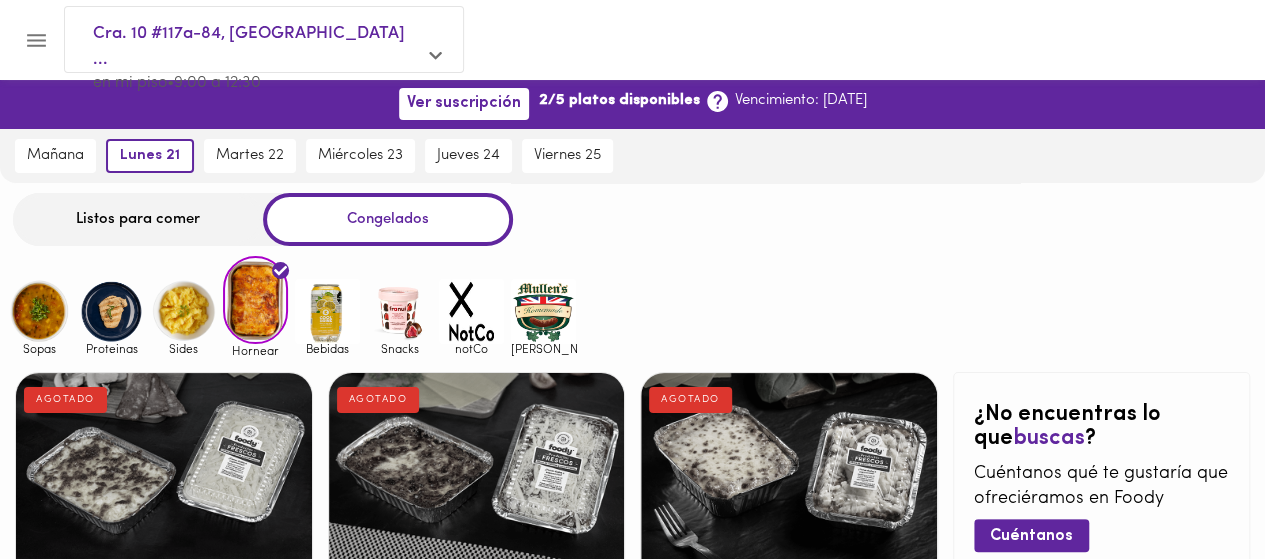 scroll, scrollTop: 0, scrollLeft: 0, axis: both 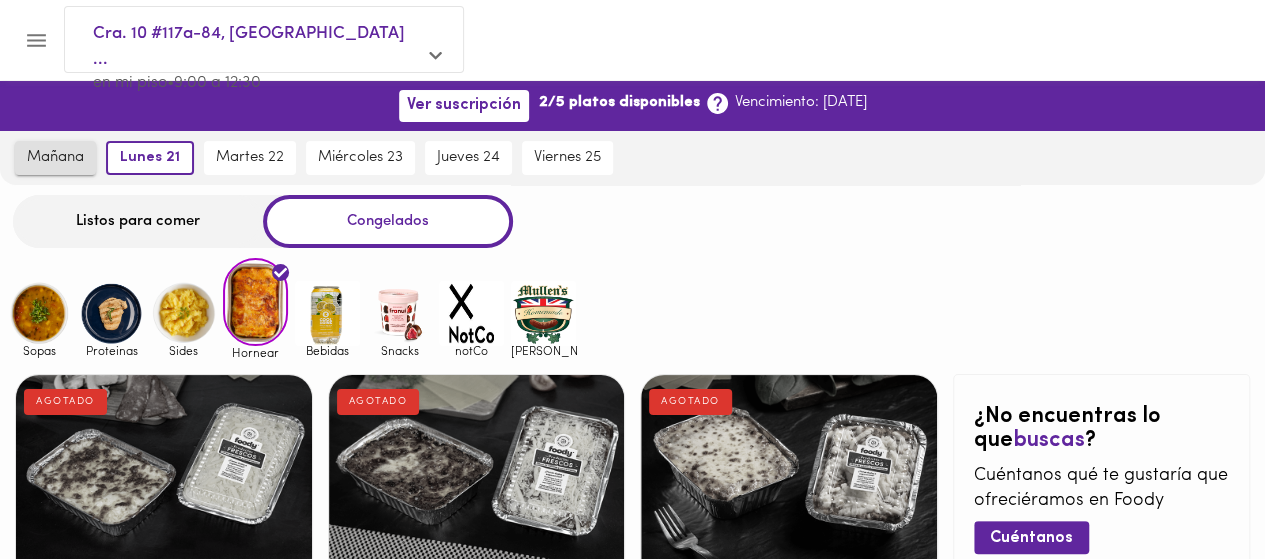 click on "mañana" at bounding box center (55, 158) 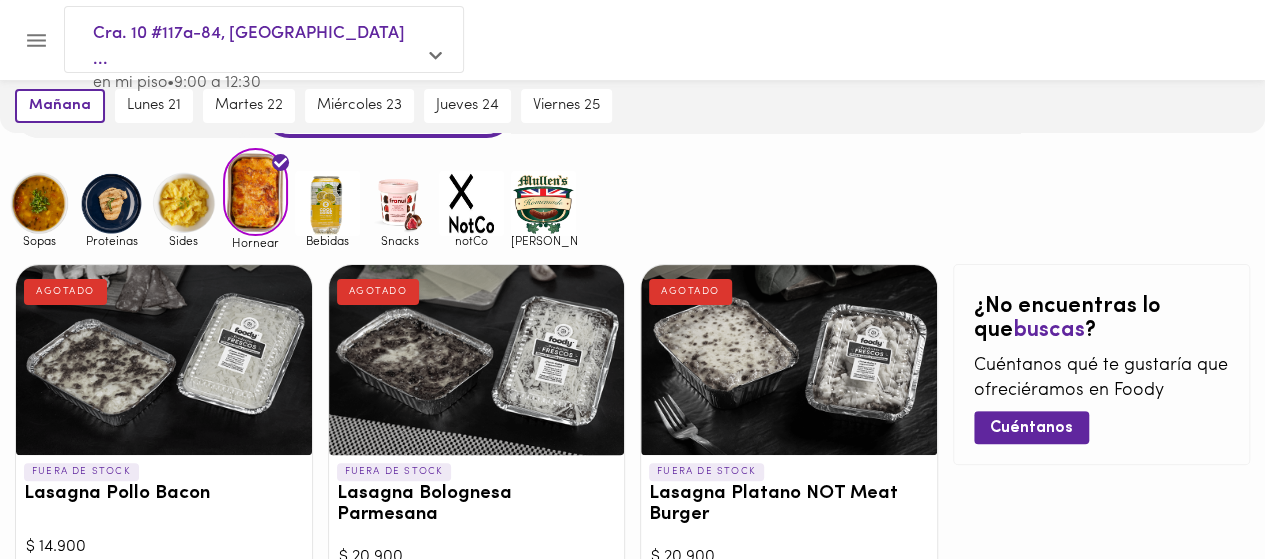 scroll, scrollTop: 0, scrollLeft: 0, axis: both 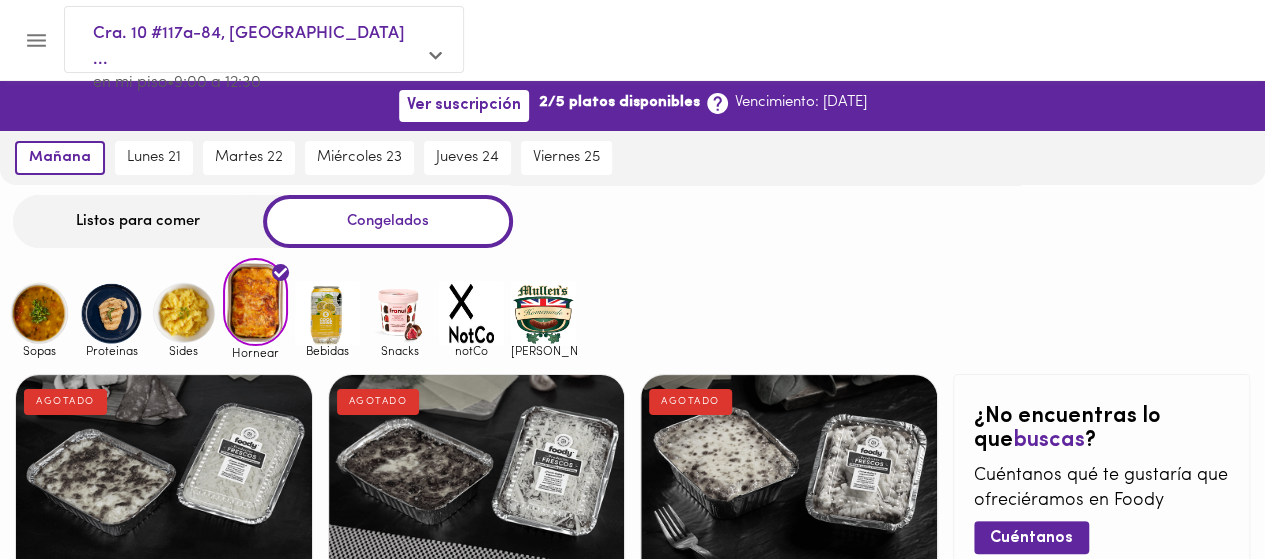 click on "Listos para comer" at bounding box center (138, 221) 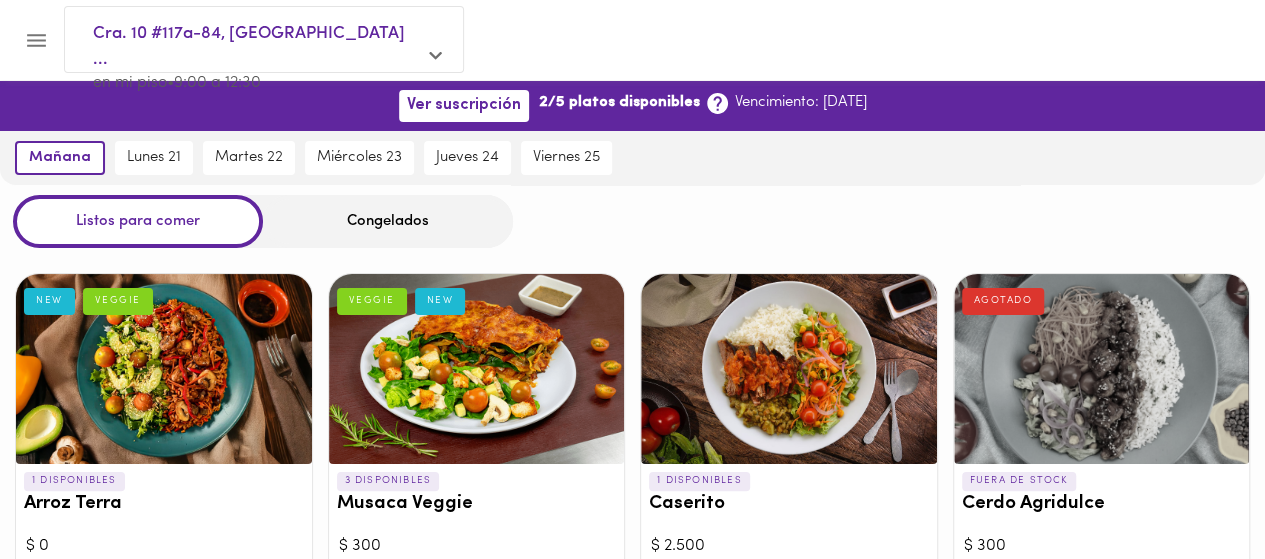 scroll, scrollTop: 100, scrollLeft: 0, axis: vertical 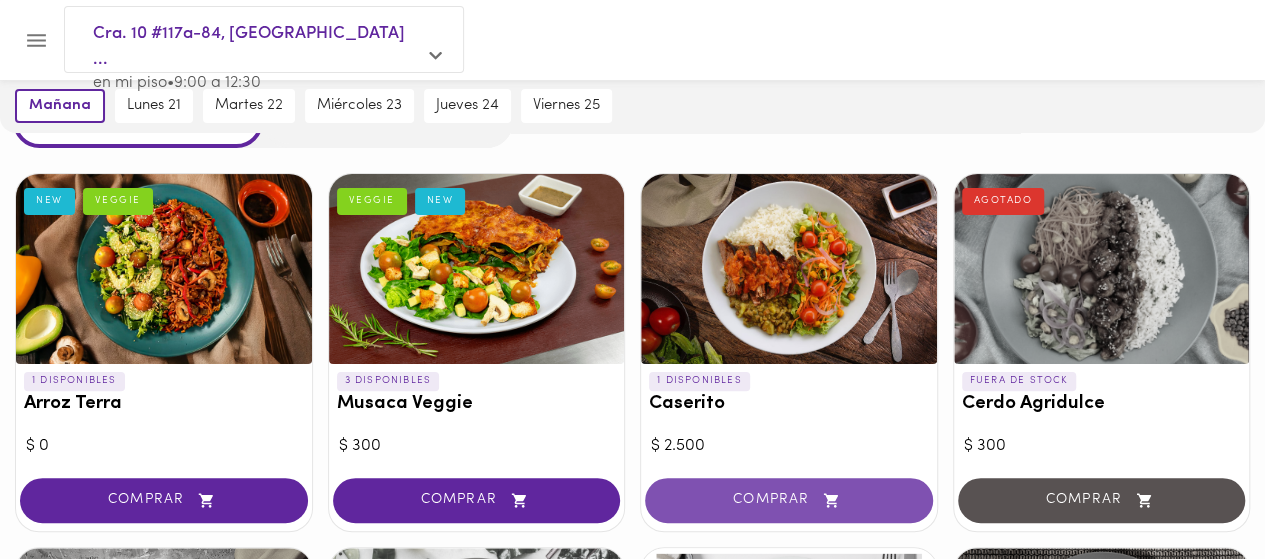 click on "COMPRAR" at bounding box center (789, 500) 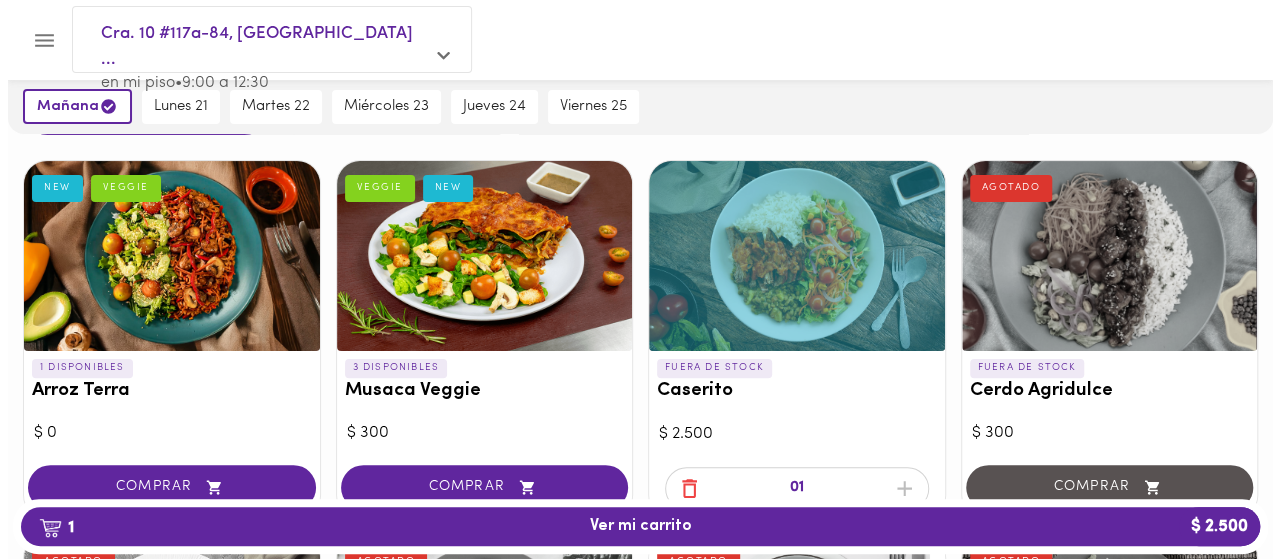 scroll, scrollTop: 200, scrollLeft: 0, axis: vertical 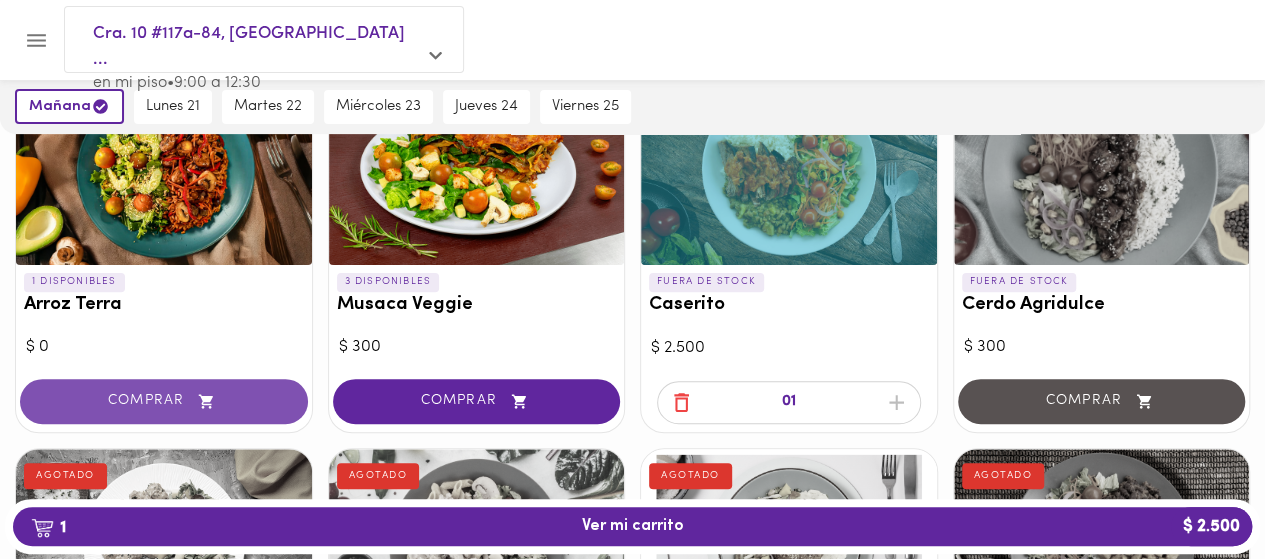 click on "COMPRAR" at bounding box center [164, 401] 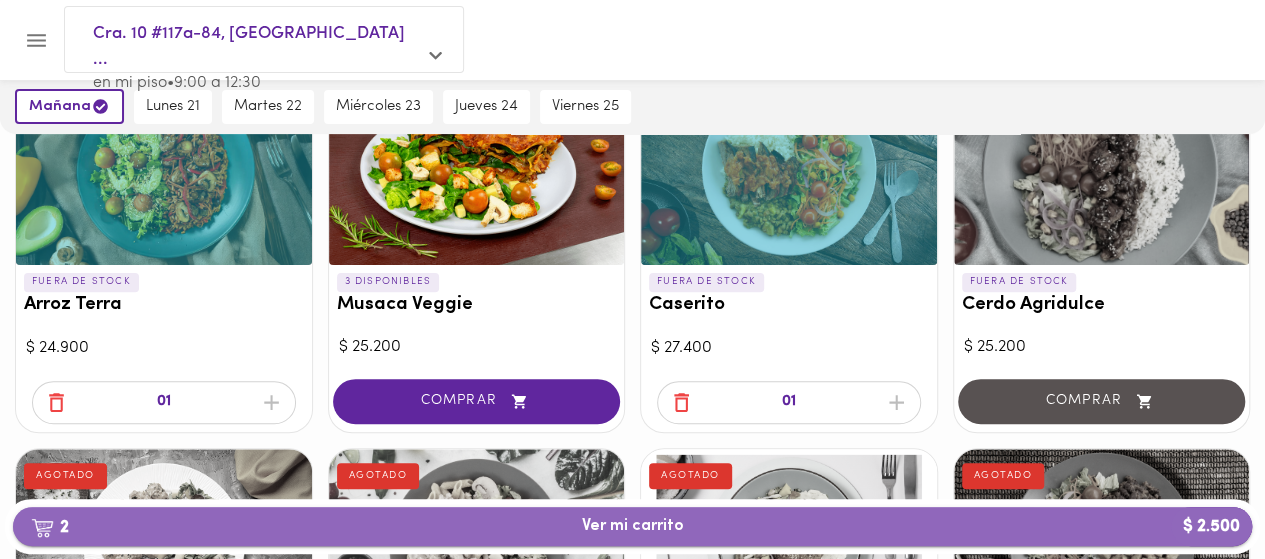 click on "2 Ver mi carrito $ 2.500" at bounding box center [633, 526] 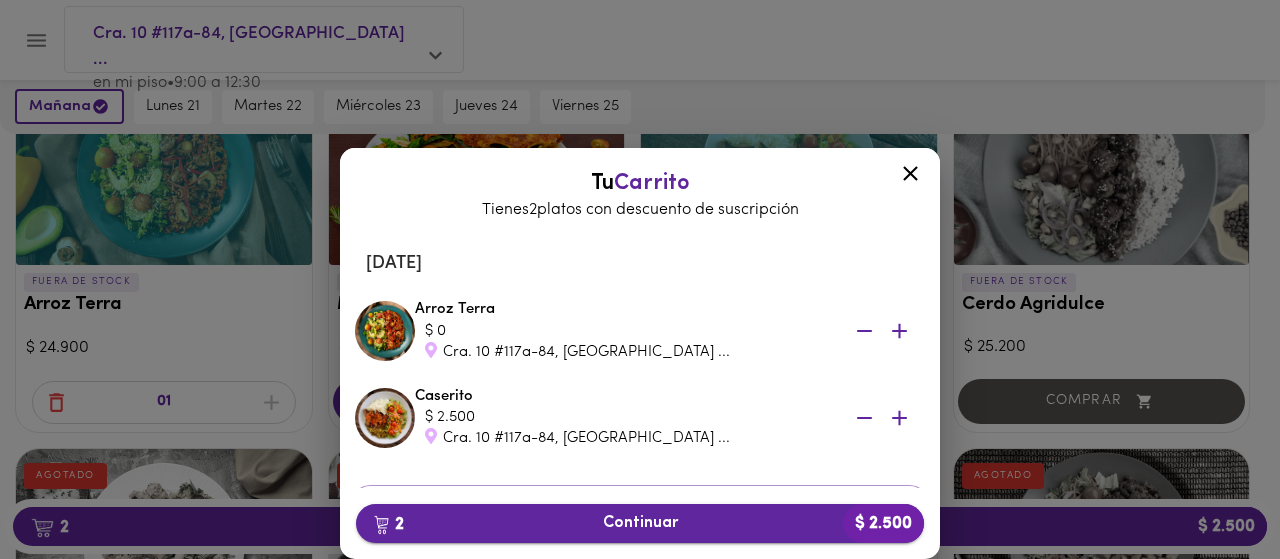click on "2 Continuar $ 2.500" at bounding box center [640, 523] 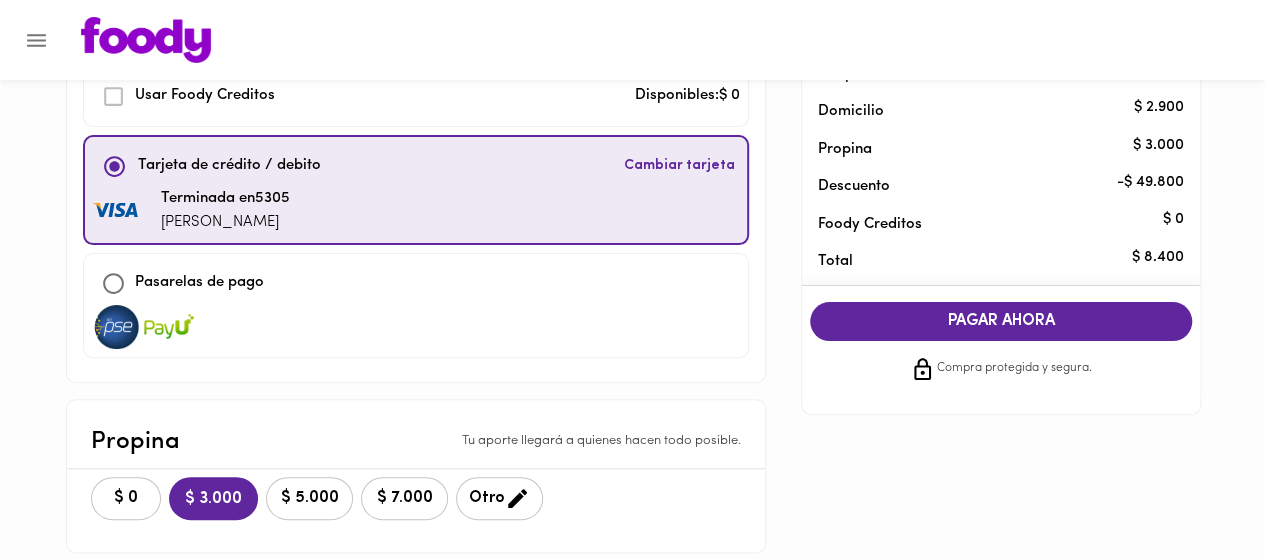 scroll, scrollTop: 200, scrollLeft: 0, axis: vertical 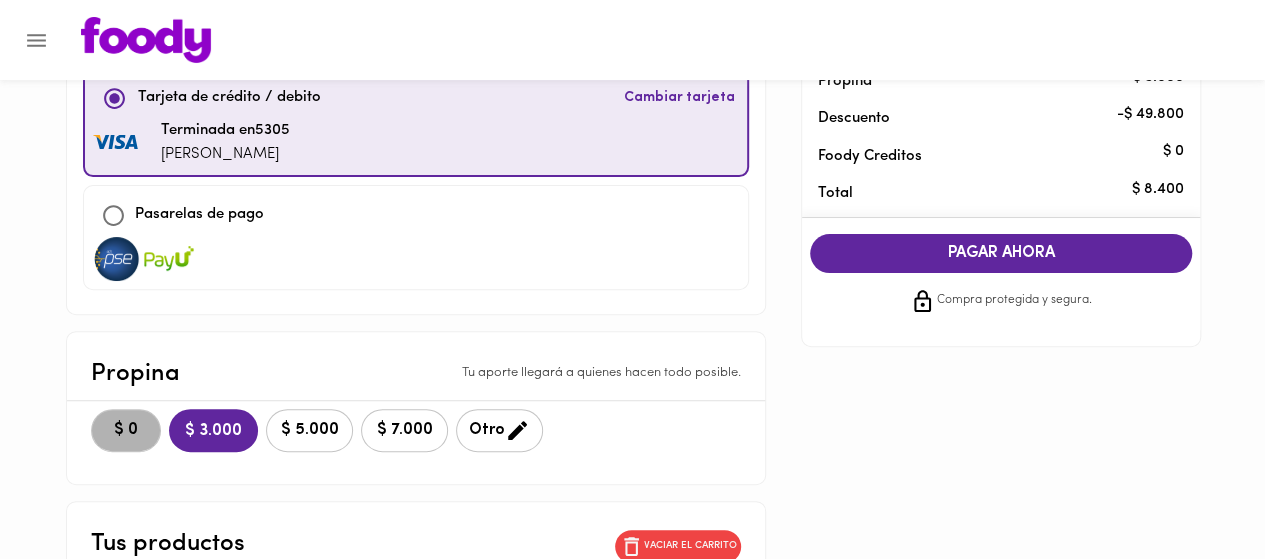 click on "$ 0" at bounding box center (126, 430) 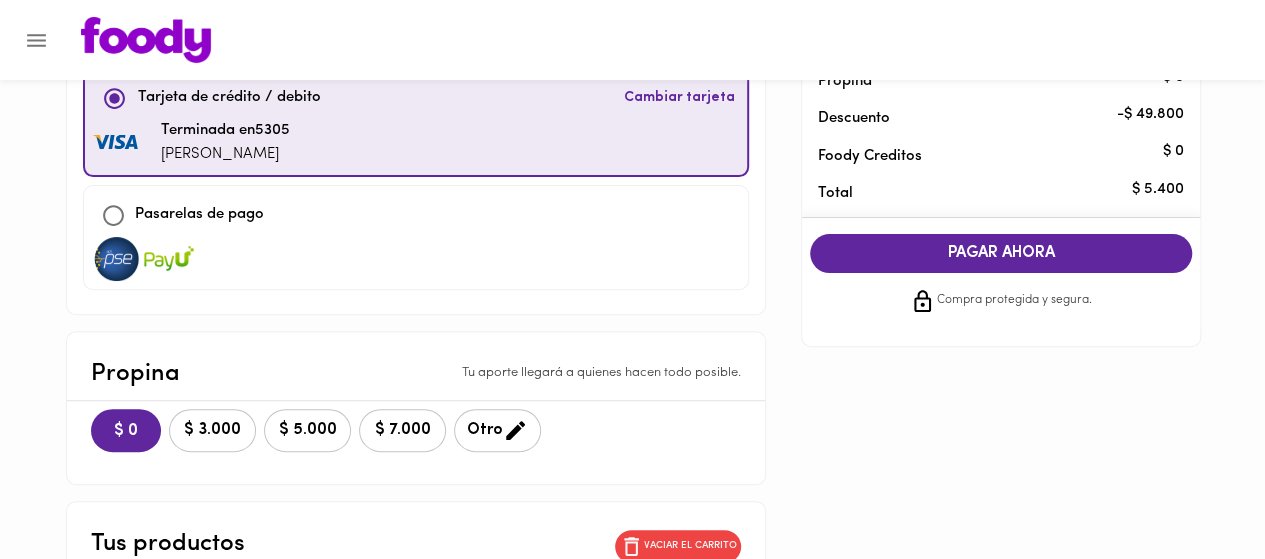 scroll, scrollTop: 100, scrollLeft: 0, axis: vertical 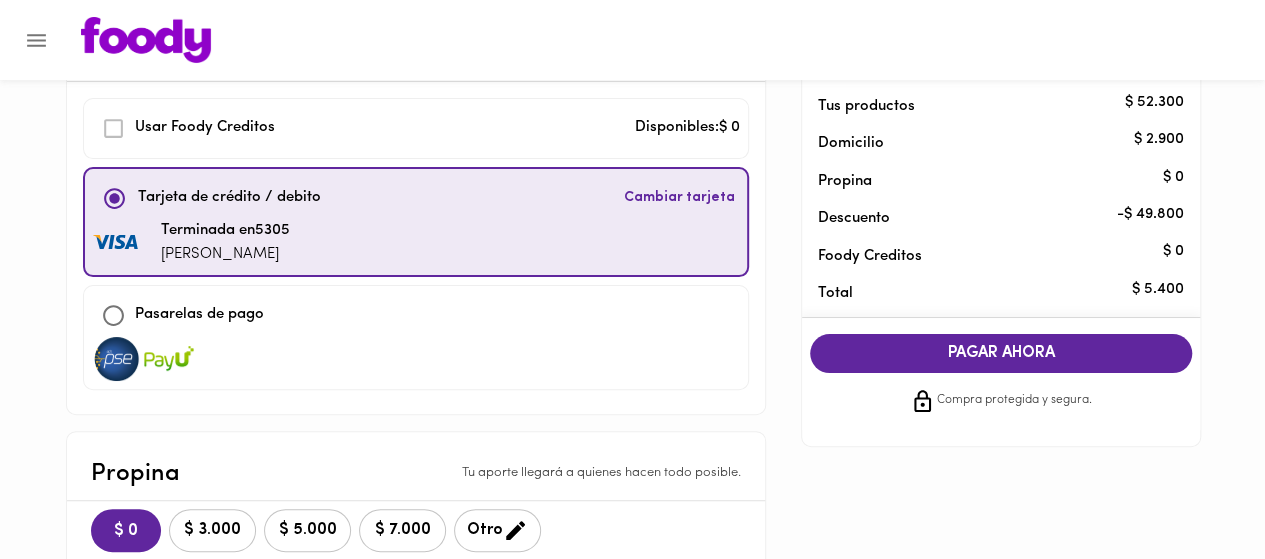 click on "Método de pago ¿Problemas? Versión anterior Usar [PERSON_NAME] Creditos Disponibles:  $ 0 Tarjeta de crédito / debito Cambiar tarjeta Terminada en  5305 [PERSON_NAME] Pasarelas de pago" at bounding box center [416, 207] 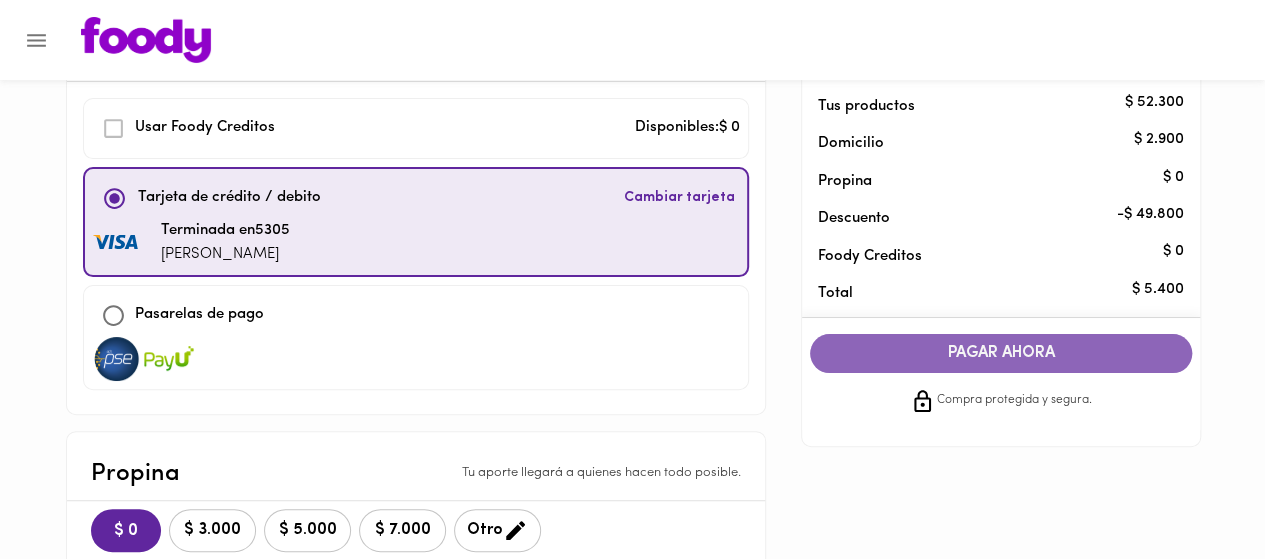 click on "PAGAR AHORA" at bounding box center (1001, 353) 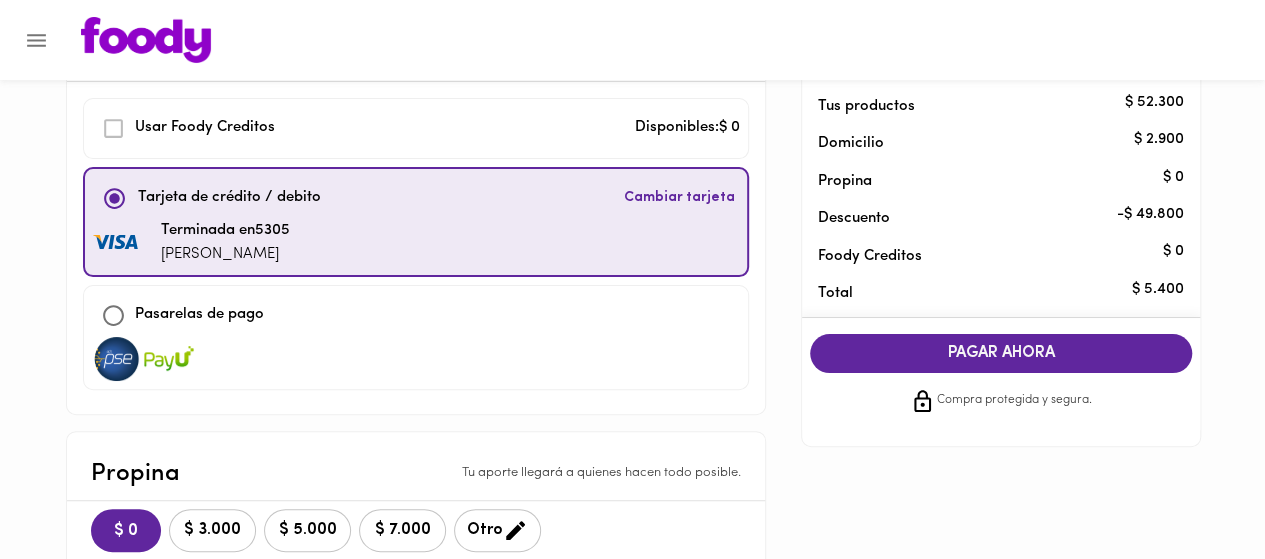 click on "PAGAR AHORA" at bounding box center (1001, 353) 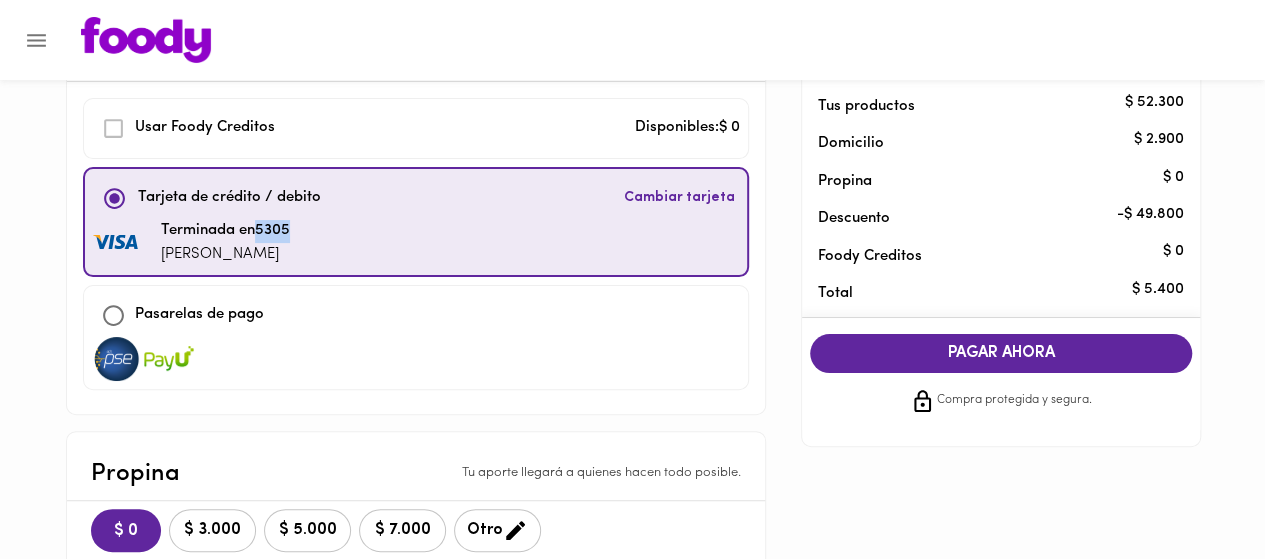 drag, startPoint x: 262, startPoint y: 229, endPoint x: 318, endPoint y: 228, distance: 56.008926 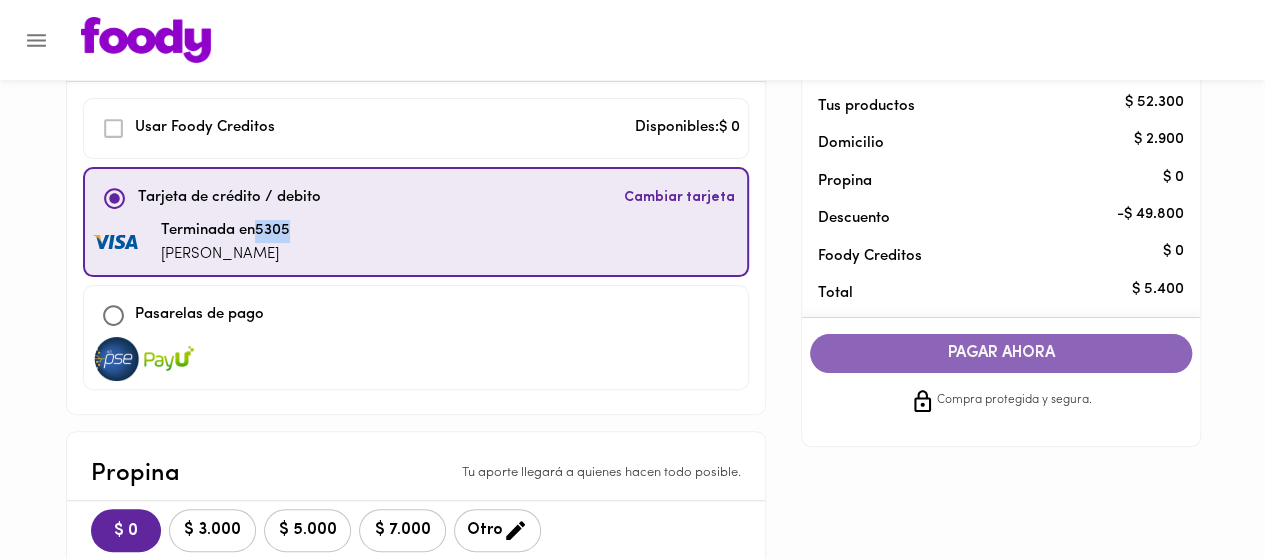 click on "PAGAR AHORA" at bounding box center (1001, 353) 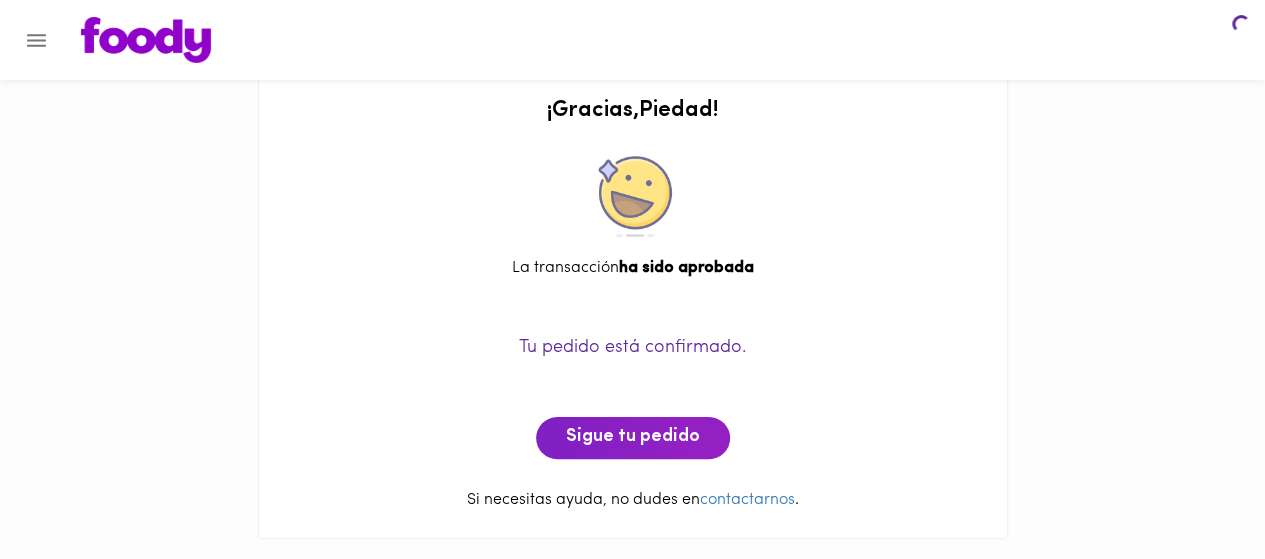 scroll, scrollTop: 0, scrollLeft: 0, axis: both 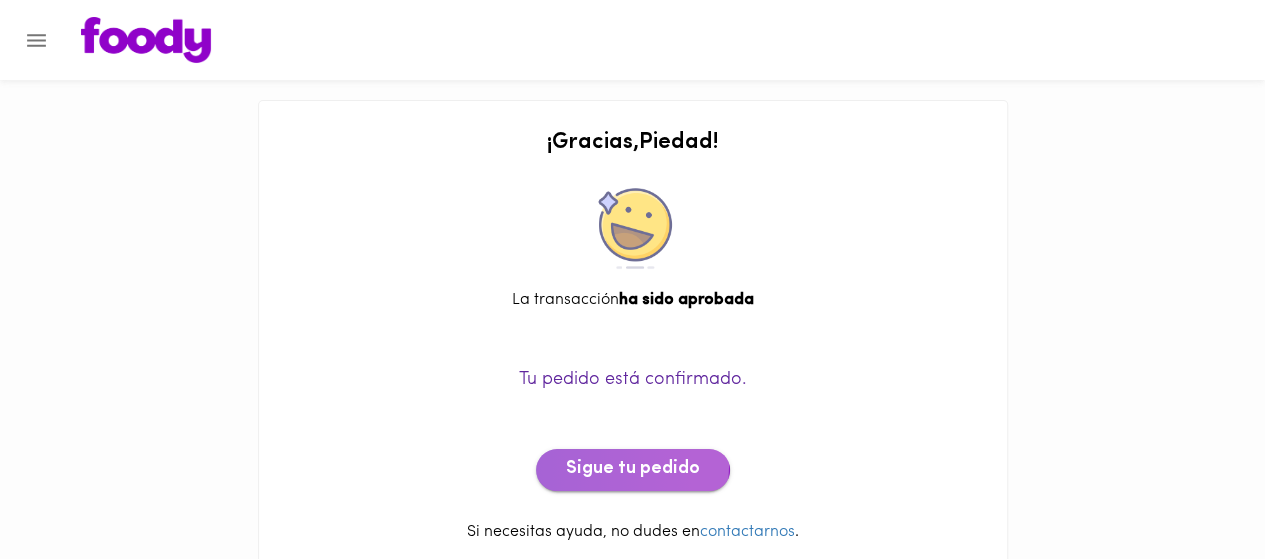 click on "Sigue tu pedido" at bounding box center (633, 470) 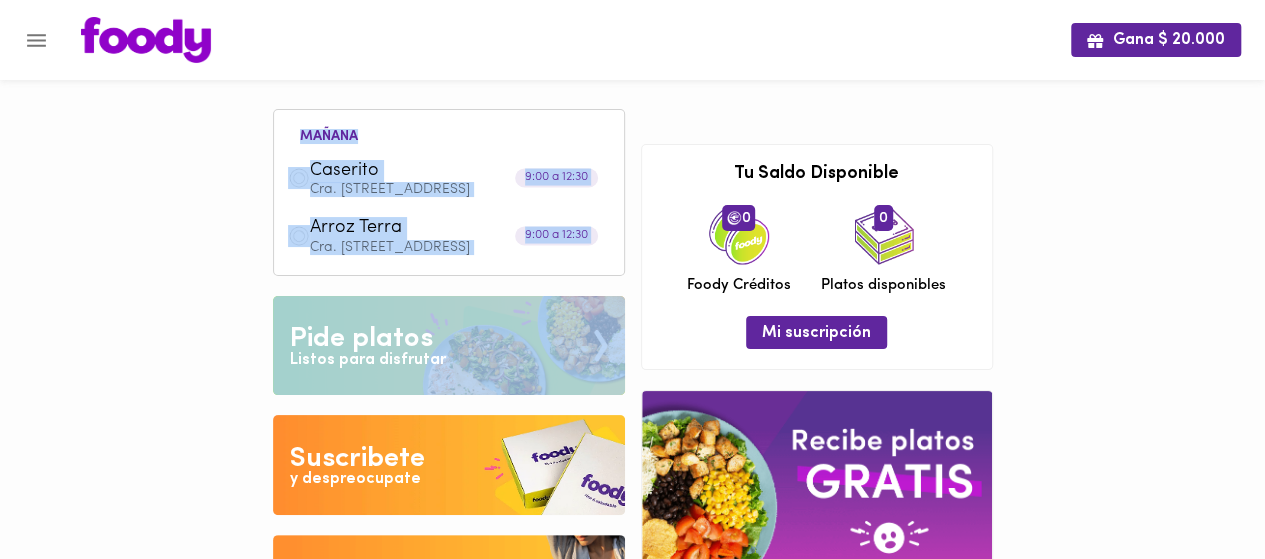 drag, startPoint x: 282, startPoint y: 130, endPoint x: 619, endPoint y: 317, distance: 385.40628 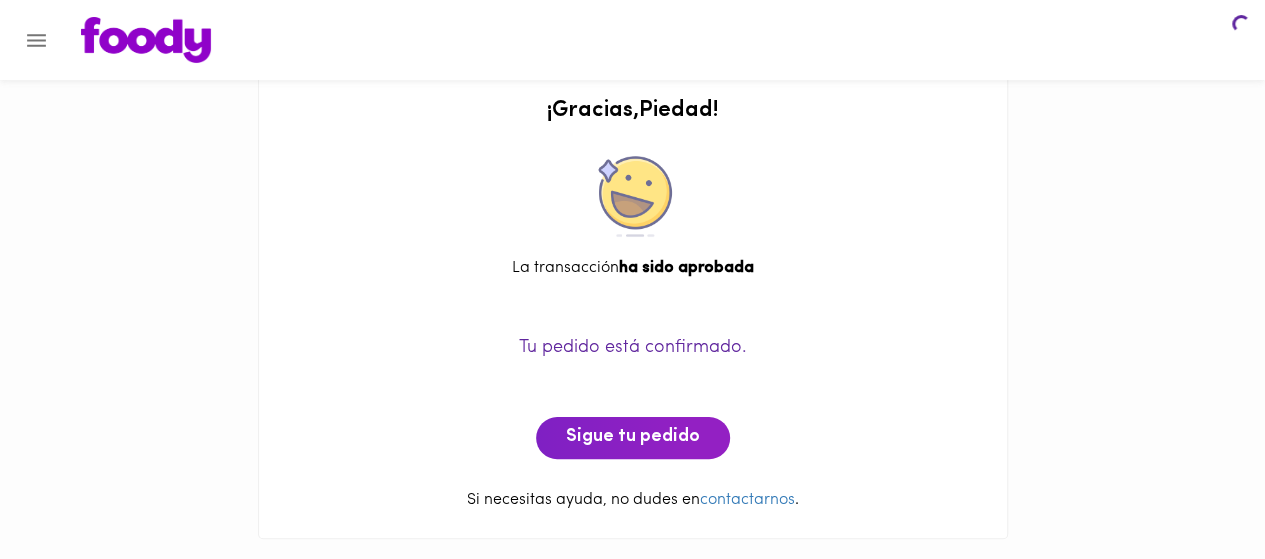 scroll, scrollTop: 0, scrollLeft: 0, axis: both 